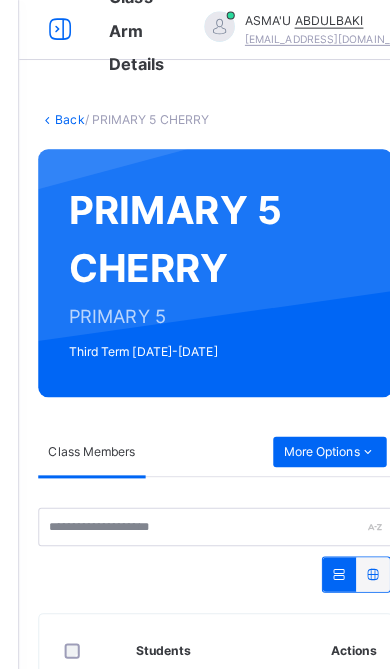 scroll, scrollTop: 0, scrollLeft: 0, axis: both 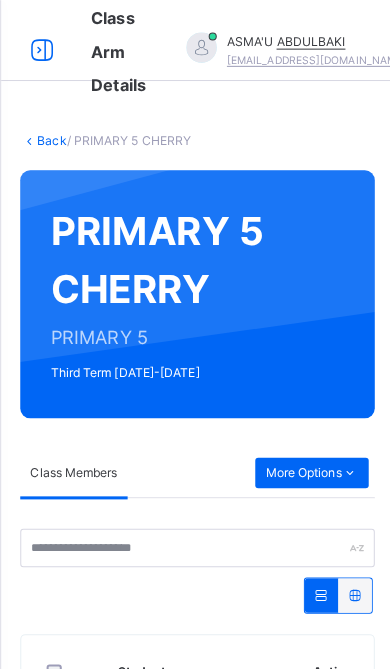 click at bounding box center (42, 50) 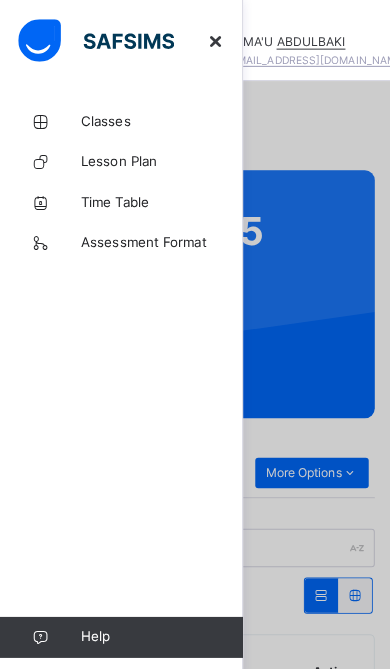 click on "Classes" at bounding box center (160, 120) 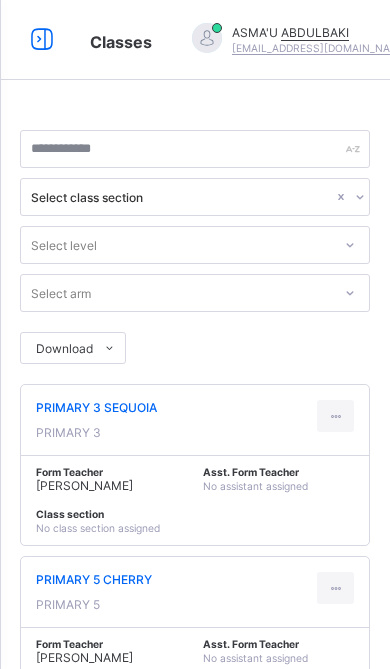 scroll, scrollTop: 272, scrollLeft: 0, axis: vertical 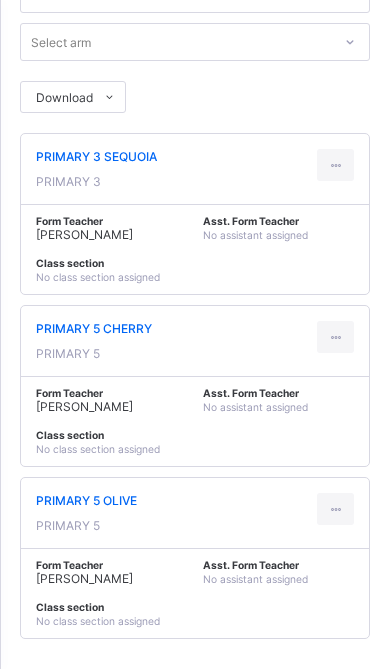 click on "PRIMARY 5   OLIVE   PRIMARY 5" at bounding box center (195, 513) 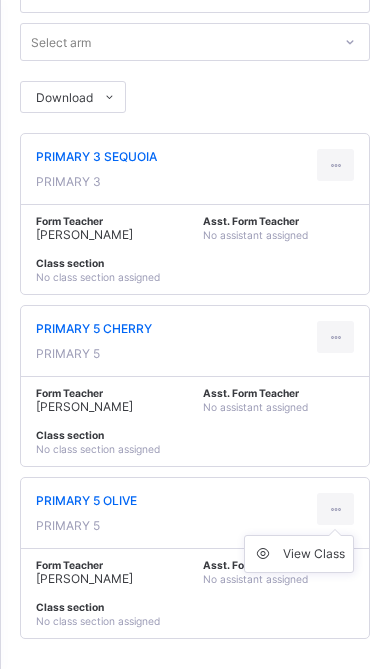click on "Form Teacher     [PERSON_NAME]. Form Teacher   No assistant assigned   Class section   No class section assigned" at bounding box center [195, 593] 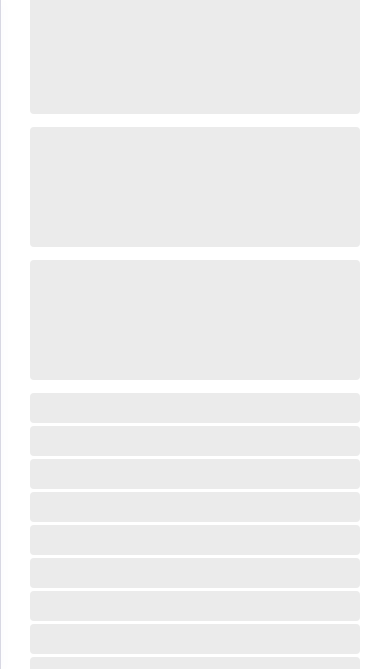 scroll, scrollTop: 108, scrollLeft: 0, axis: vertical 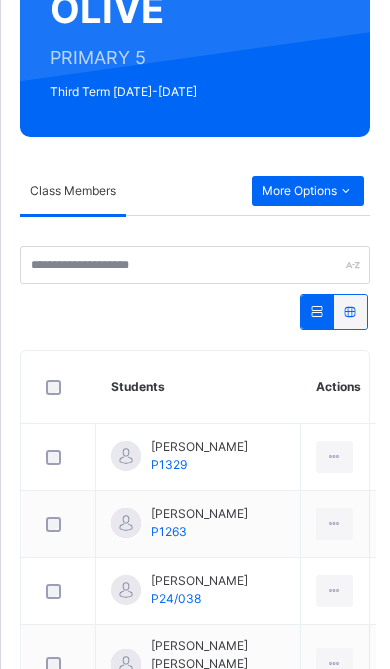 click on "More Options" at bounding box center (308, 191) 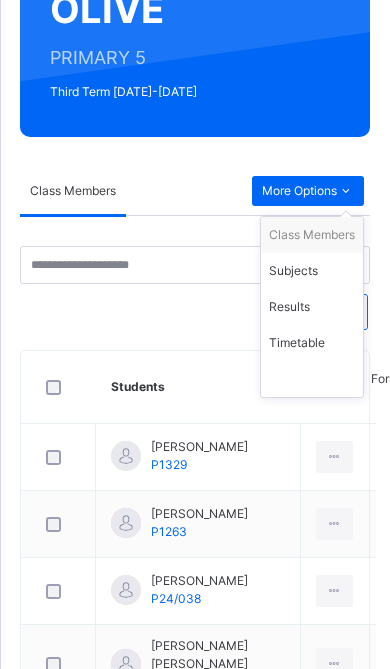 scroll, scrollTop: 277, scrollLeft: 0, axis: vertical 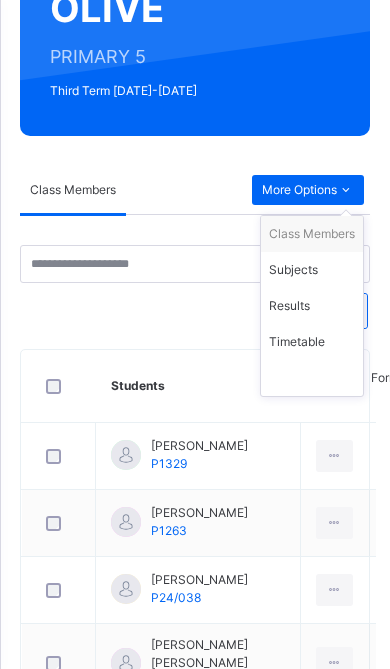 click on "Subjects" at bounding box center (312, 270) 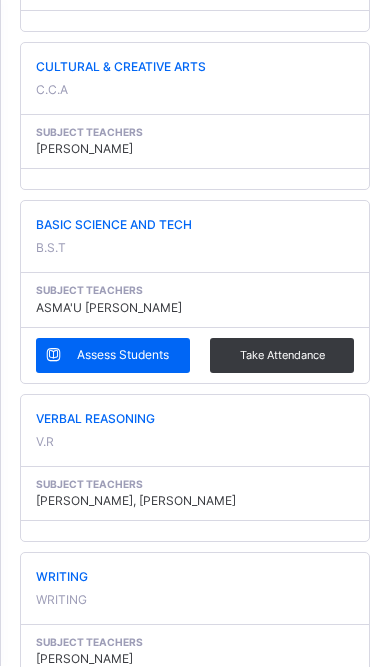 scroll, scrollTop: 1964, scrollLeft: 0, axis: vertical 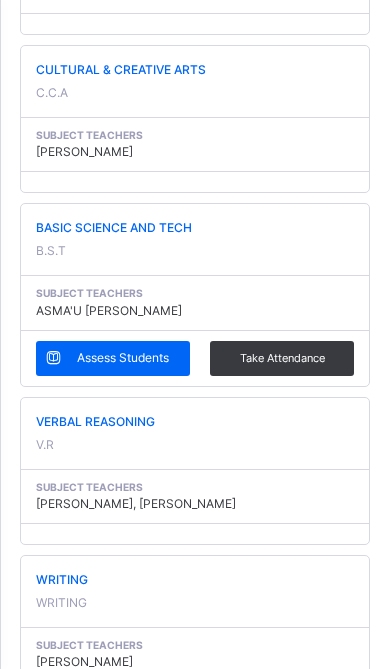 click on "Assess Students" at bounding box center (123, 358) 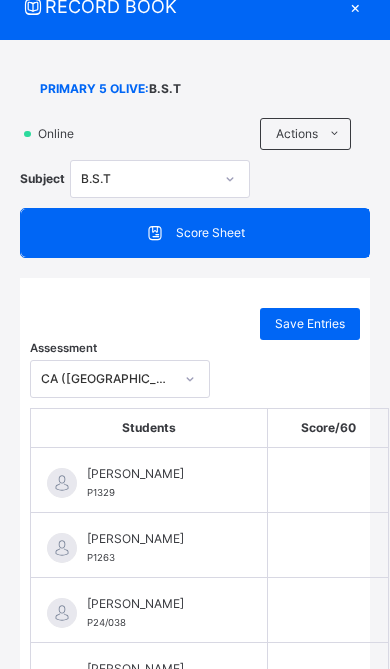 scroll, scrollTop: 78, scrollLeft: 0, axis: vertical 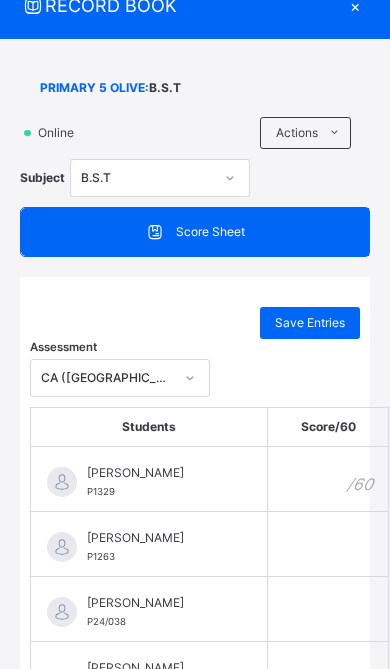 click at bounding box center [328, 479] 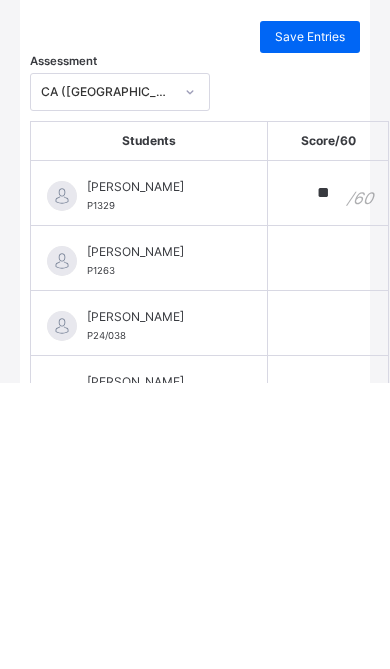 type on "**" 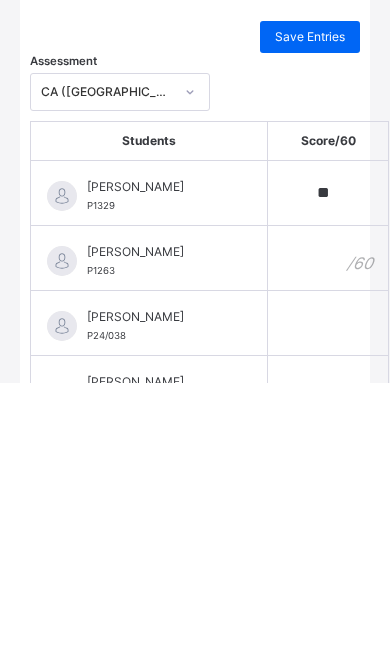 click at bounding box center (328, 544) 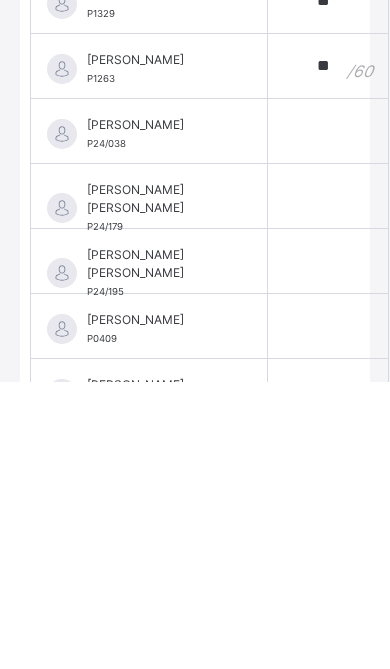 scroll, scrollTop: 270, scrollLeft: 0, axis: vertical 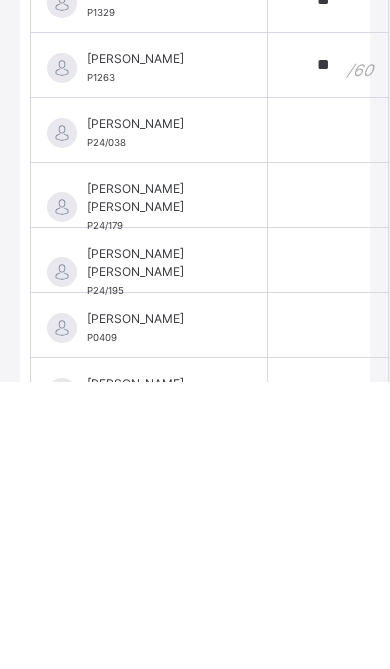 type on "**" 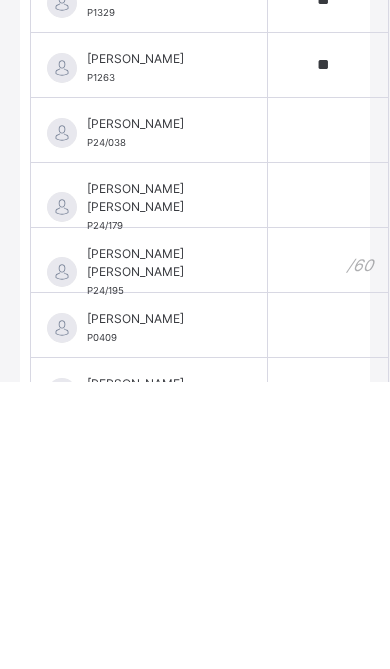 click at bounding box center (328, 547) 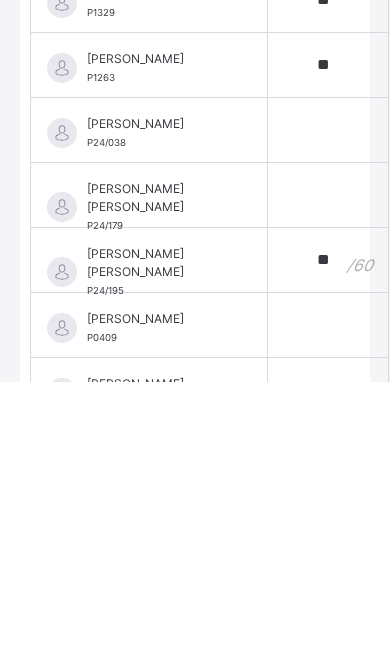 type on "**" 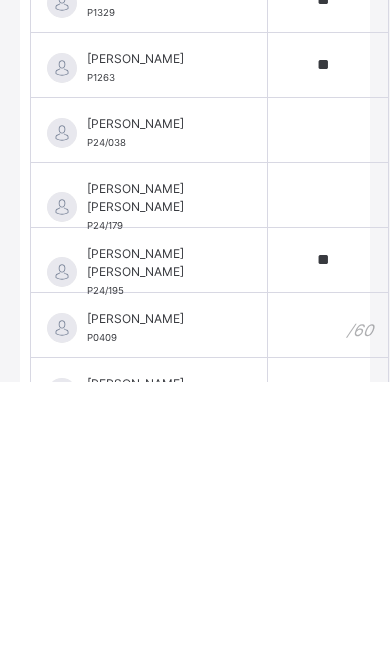 click at bounding box center [328, 612] 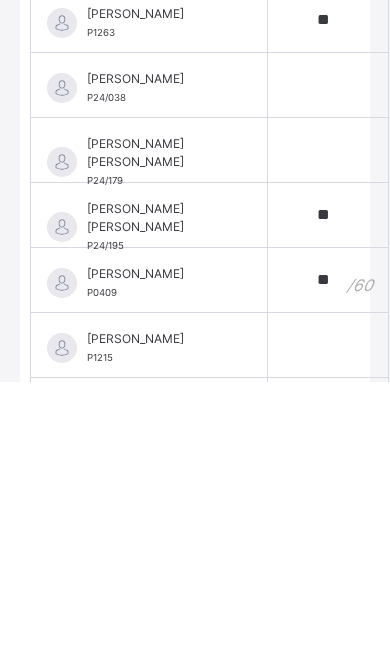scroll, scrollTop: 322, scrollLeft: 0, axis: vertical 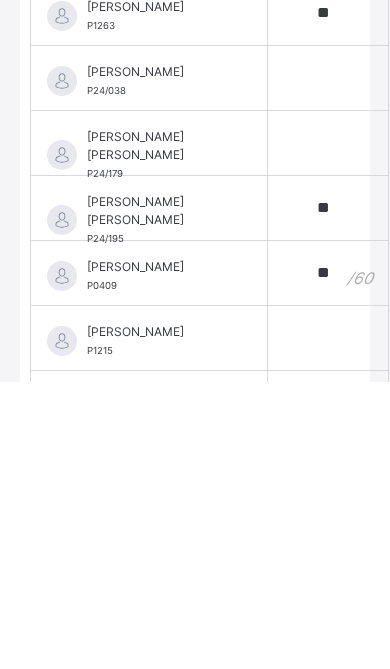type on "**" 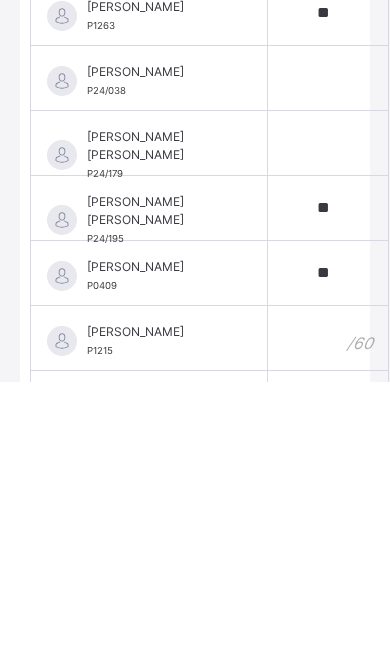 click at bounding box center (328, 625) 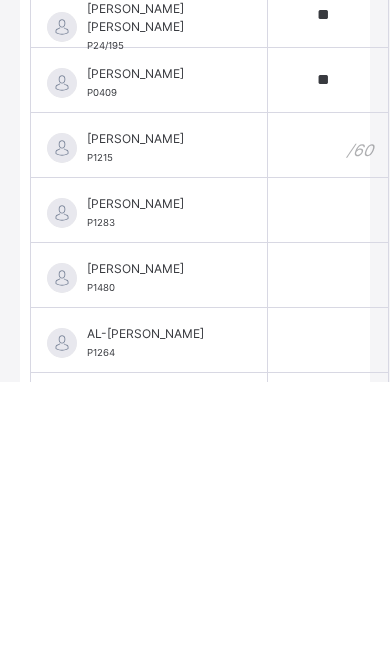 scroll, scrollTop: 516, scrollLeft: 0, axis: vertical 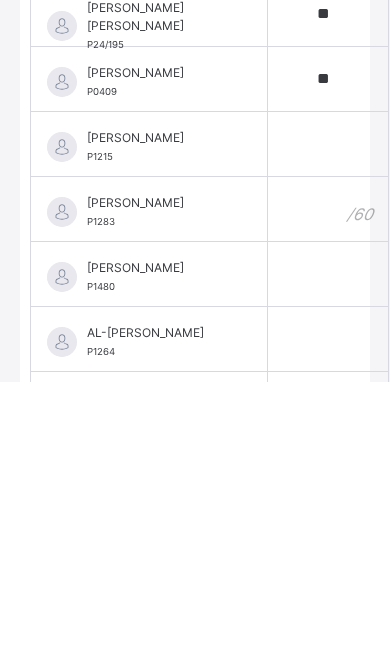 click at bounding box center (328, 496) 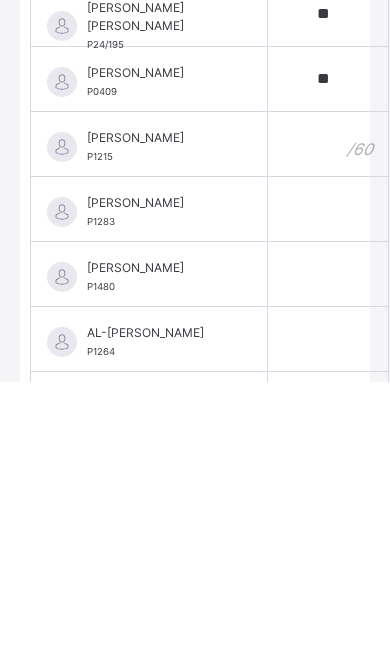 click at bounding box center (328, 431) 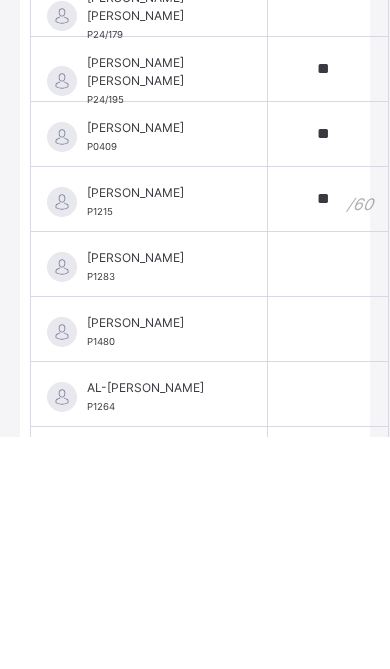 type on "**" 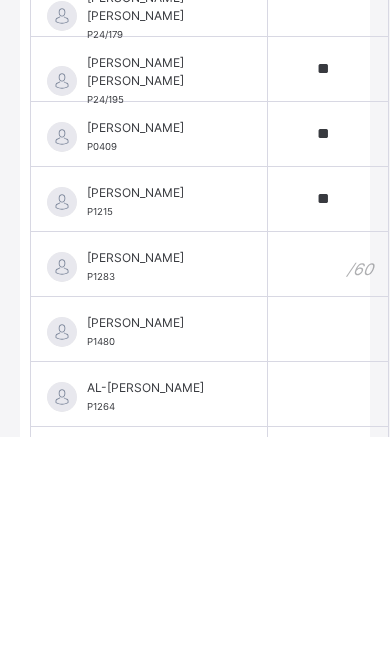 click at bounding box center [328, 496] 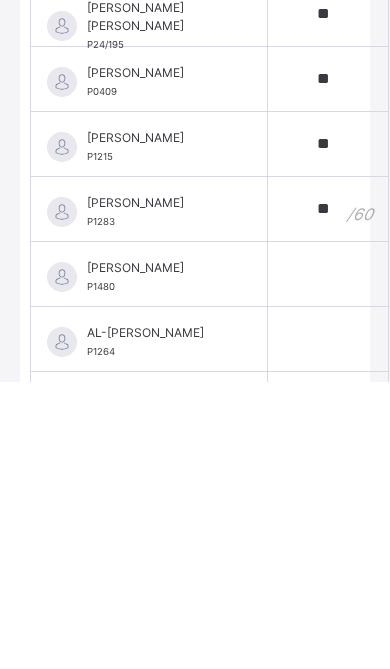 type on "**" 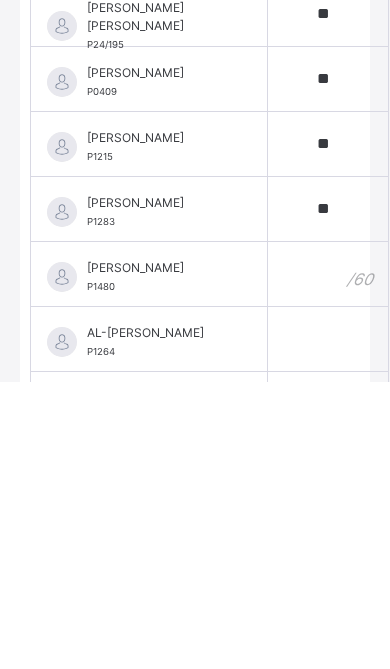 click at bounding box center [328, 561] 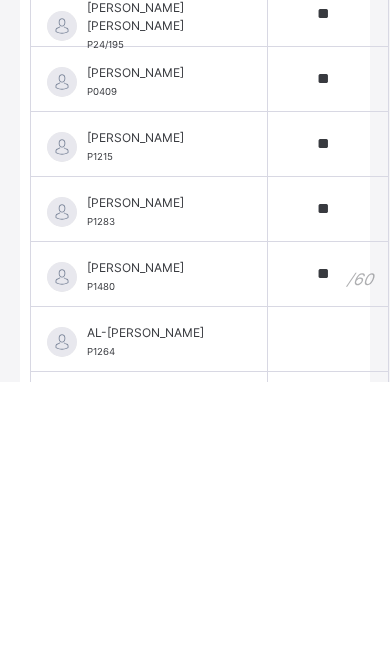 type on "**" 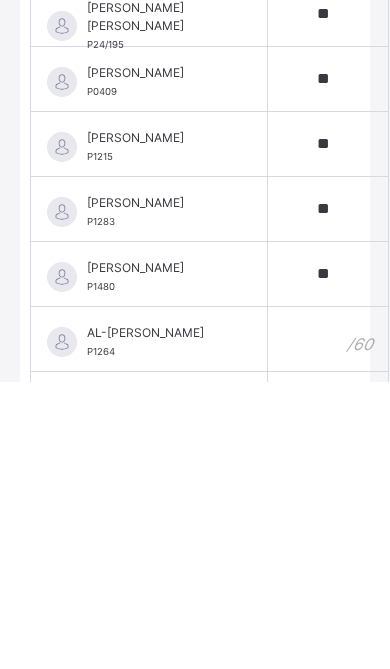 click at bounding box center [328, 626] 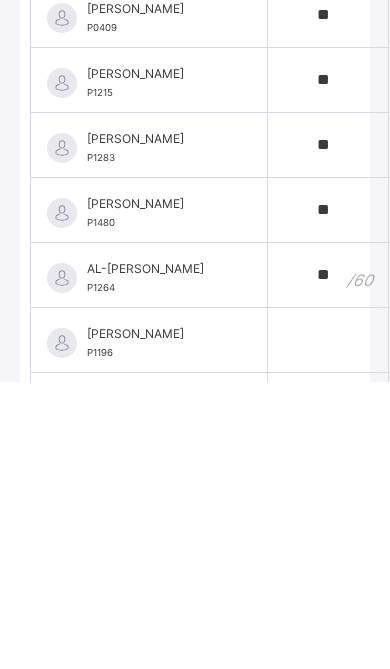 scroll, scrollTop: 654, scrollLeft: 0, axis: vertical 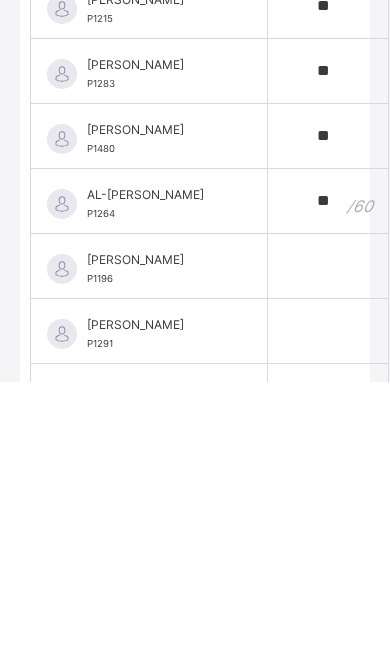 type on "**" 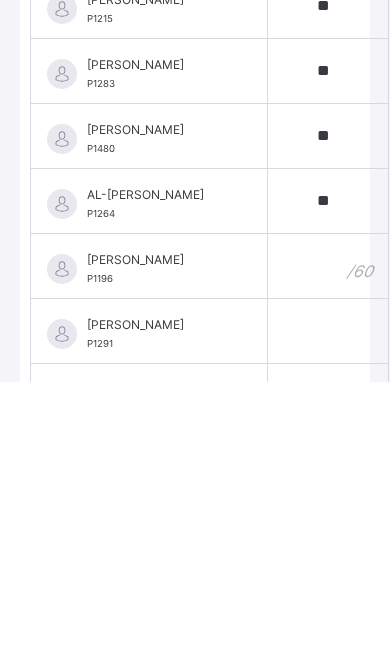 click at bounding box center (328, 553) 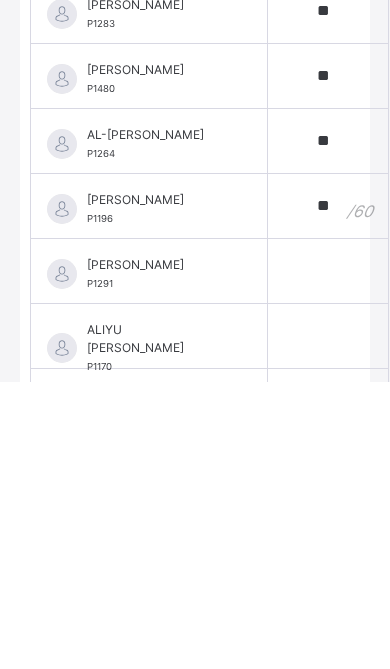 scroll, scrollTop: 715, scrollLeft: 0, axis: vertical 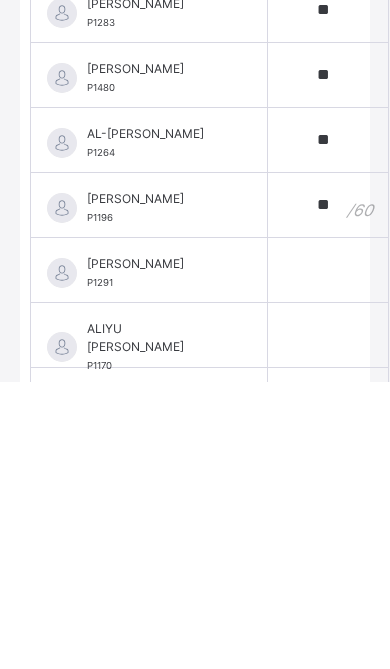 type on "**" 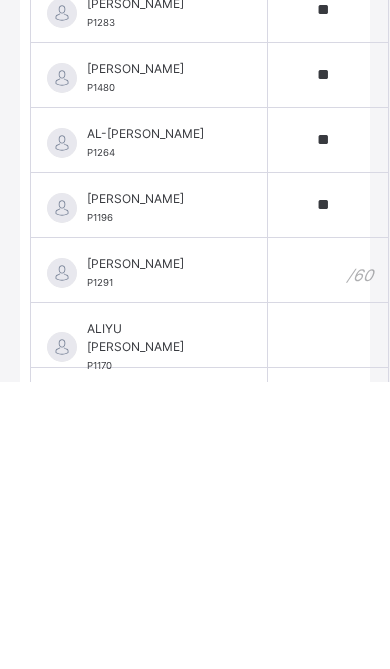 click at bounding box center (328, 557) 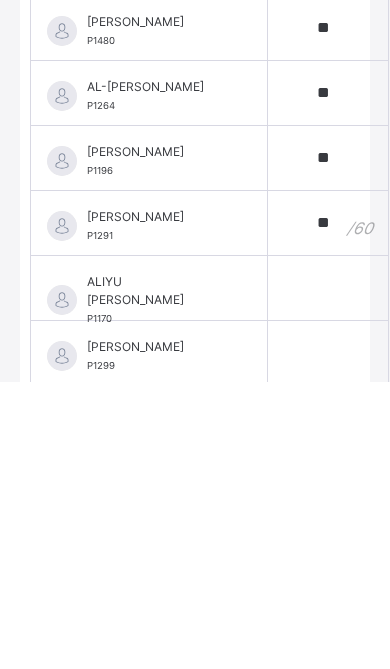 scroll, scrollTop: 765, scrollLeft: 0, axis: vertical 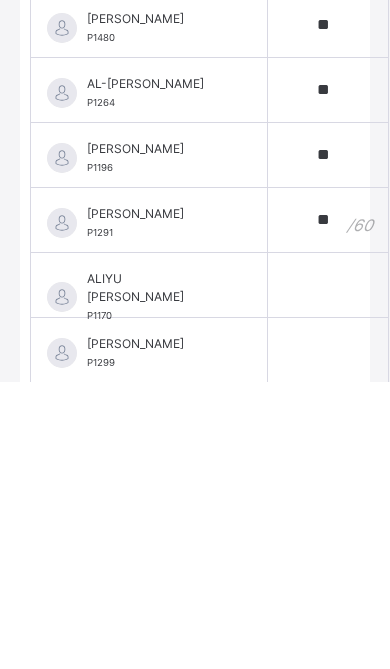 type on "**" 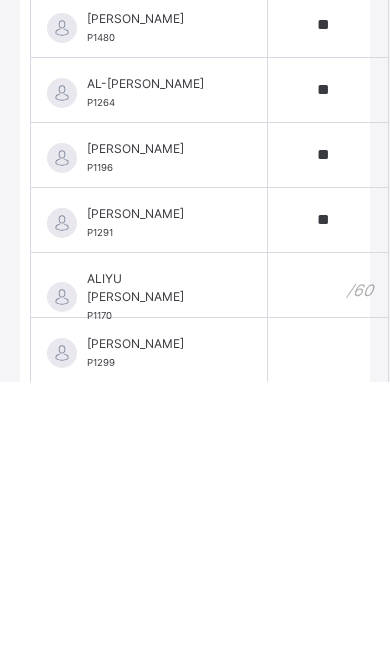 click at bounding box center (328, 572) 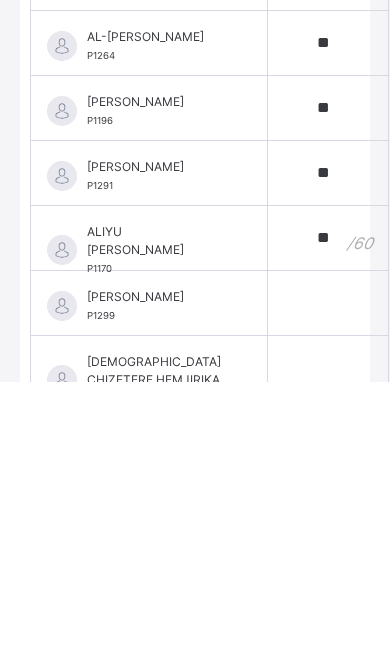 scroll, scrollTop: 822, scrollLeft: 0, axis: vertical 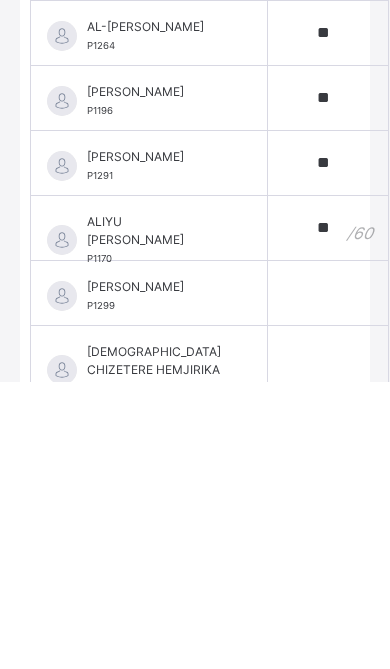 type on "**" 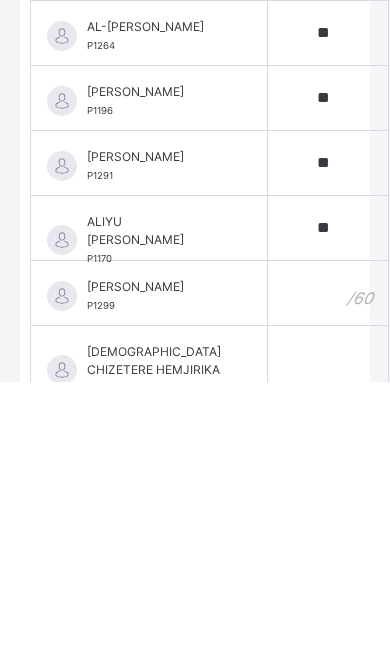 click at bounding box center (328, 580) 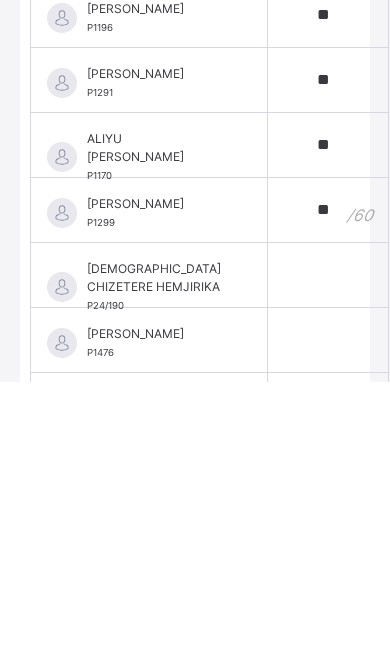 scroll, scrollTop: 910, scrollLeft: 0, axis: vertical 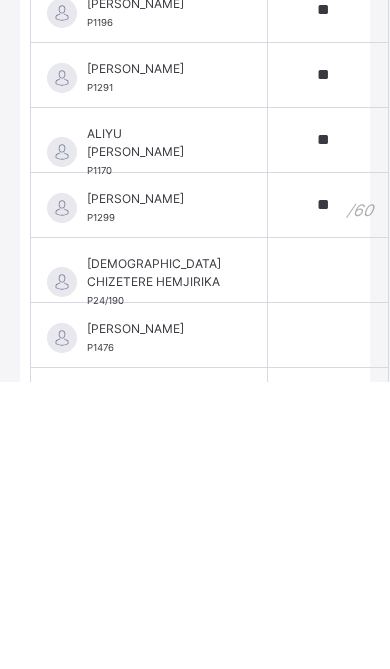 type on "**" 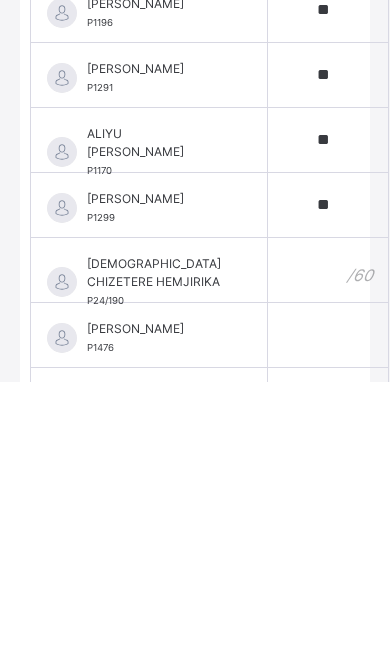 click at bounding box center (328, 557) 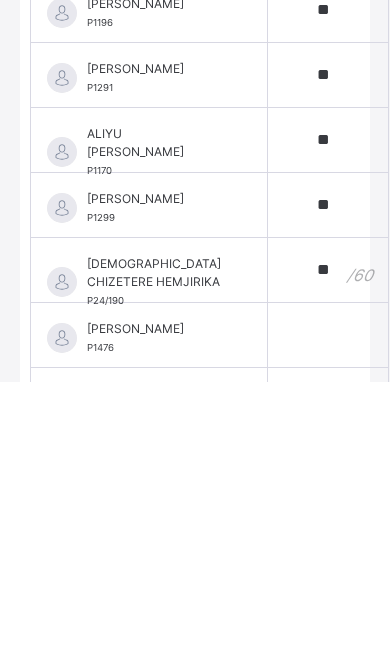 type on "**" 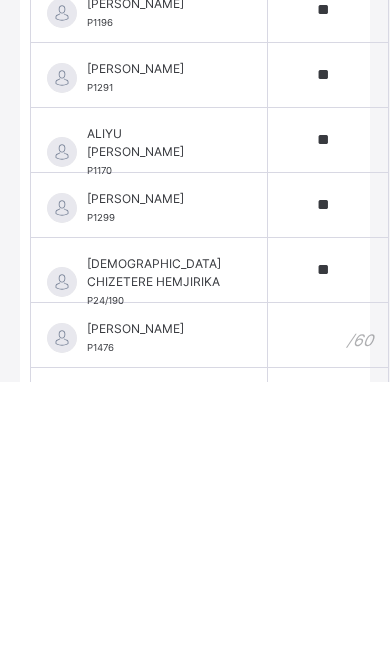 click at bounding box center (328, 622) 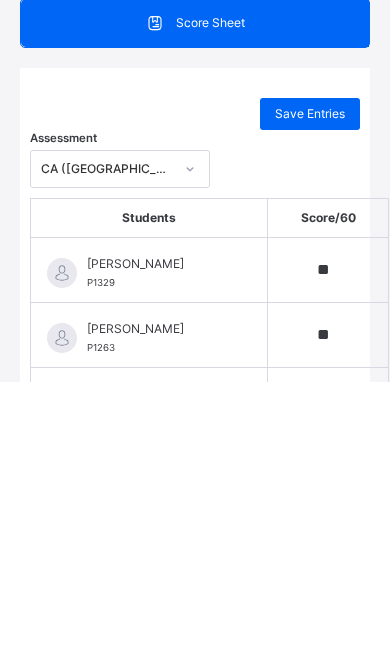 scroll, scrollTop: 0, scrollLeft: 0, axis: both 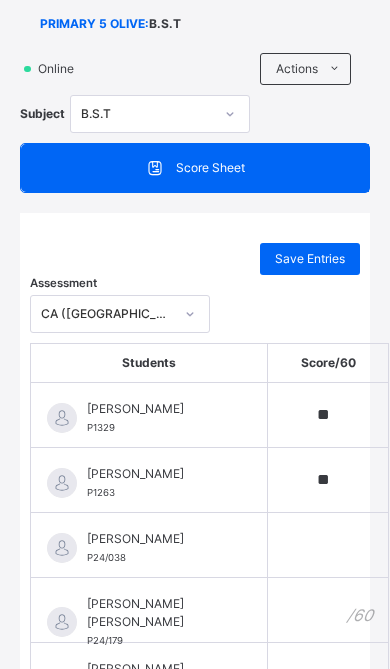click at bounding box center (328, 610) 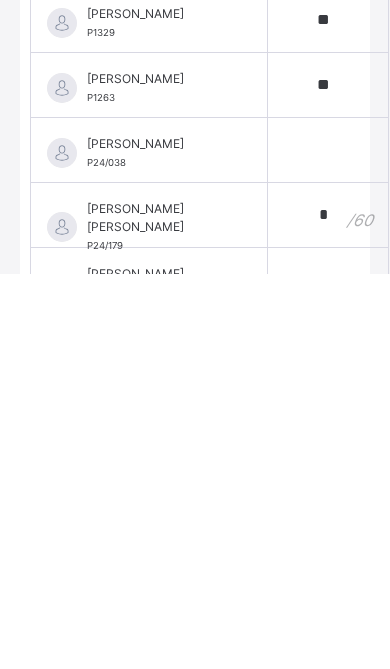 scroll, scrollTop: 2072, scrollLeft: 34, axis: both 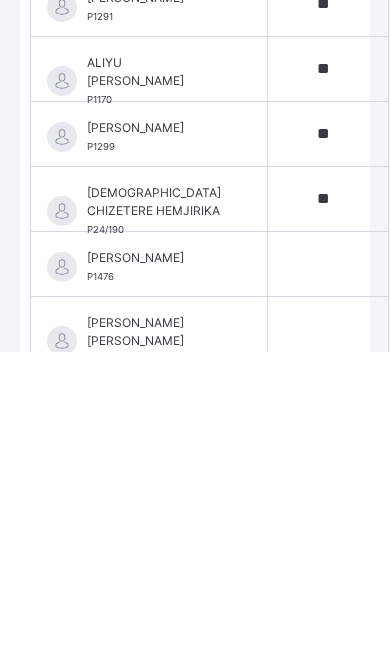 type on "**" 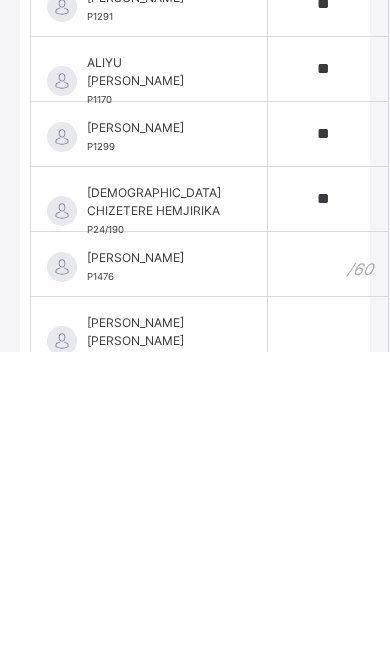 click at bounding box center (328, 581) 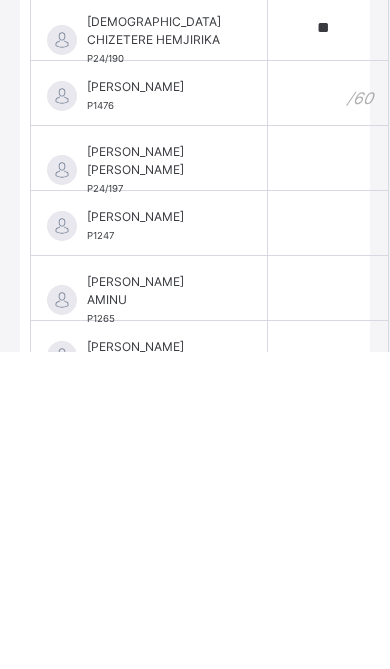 scroll, scrollTop: 1121, scrollLeft: 0, axis: vertical 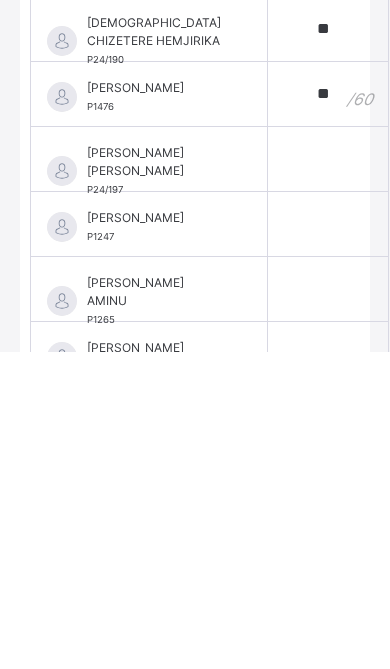 type on "**" 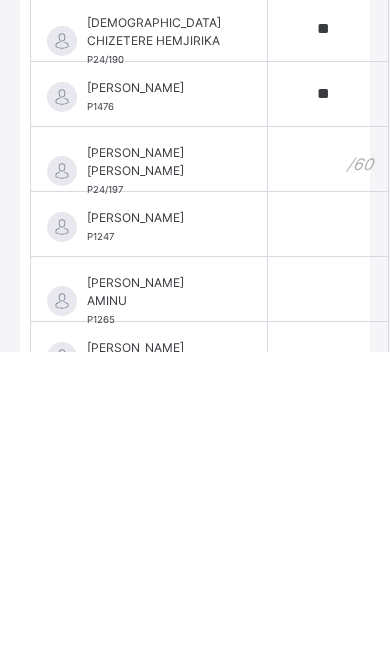 click at bounding box center (328, 476) 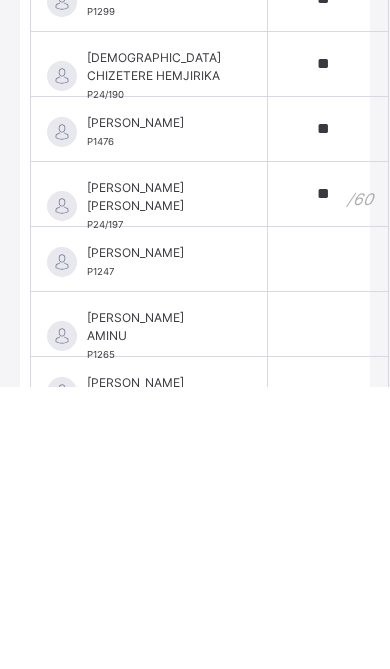 type on "**" 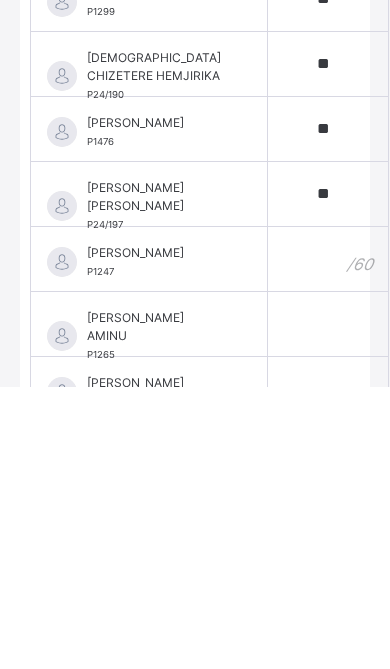 click at bounding box center [328, 541] 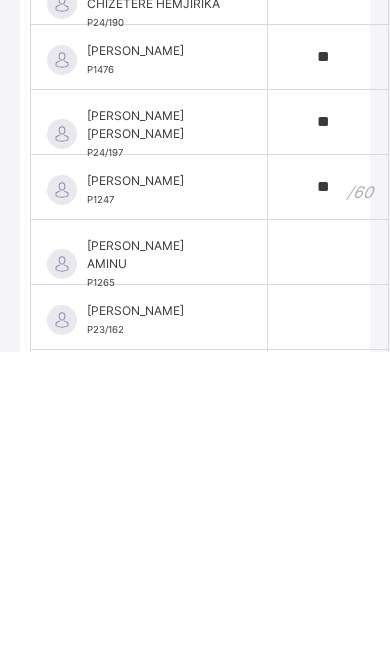 scroll, scrollTop: 1163, scrollLeft: 0, axis: vertical 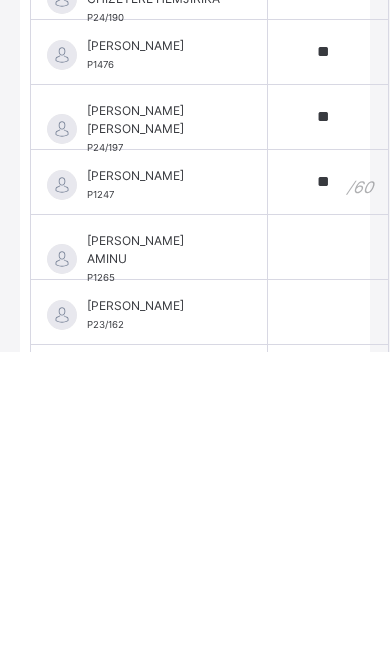 type on "**" 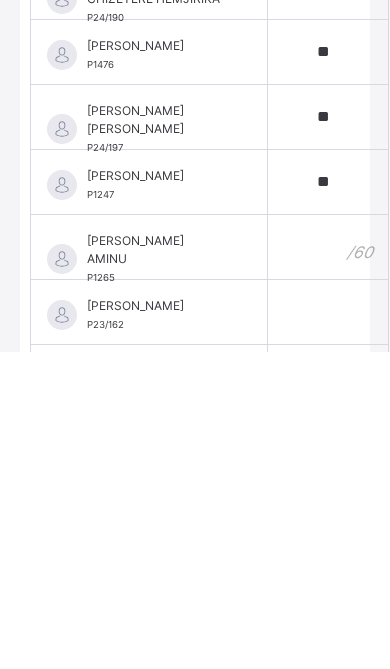 click at bounding box center (328, 564) 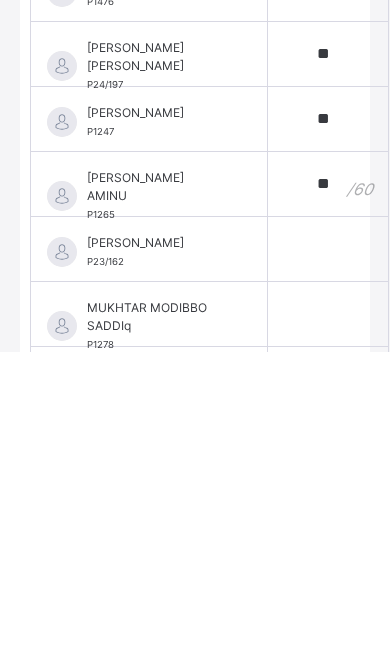 scroll, scrollTop: 1228, scrollLeft: 0, axis: vertical 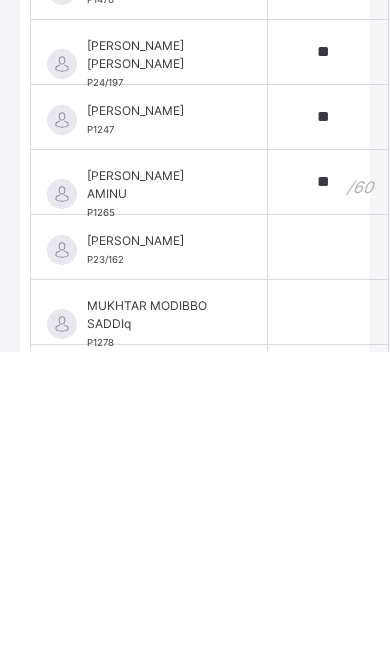 type on "**" 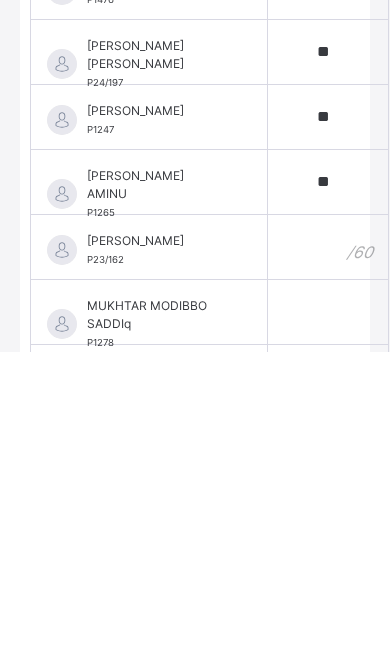 click at bounding box center [328, 564] 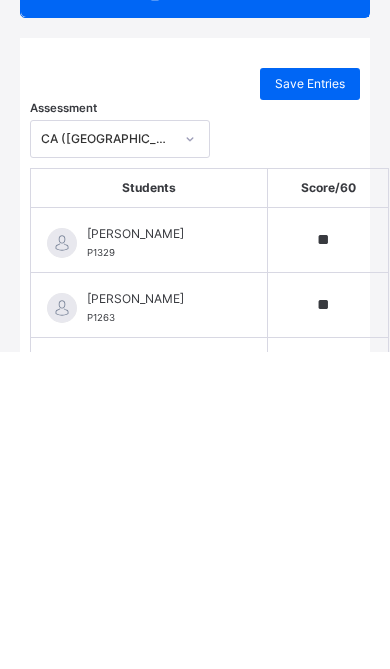 scroll, scrollTop: 0, scrollLeft: 0, axis: both 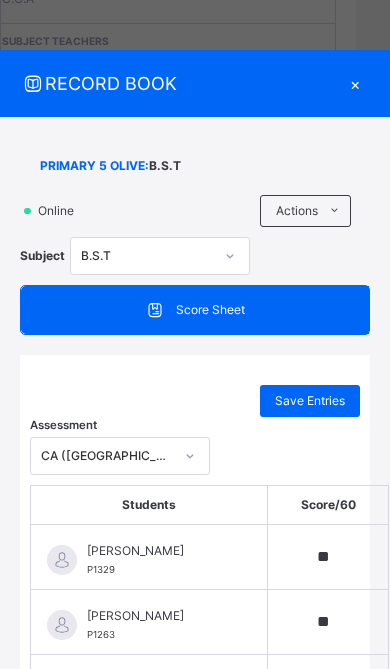 click on "Save Entries" at bounding box center (310, 401) 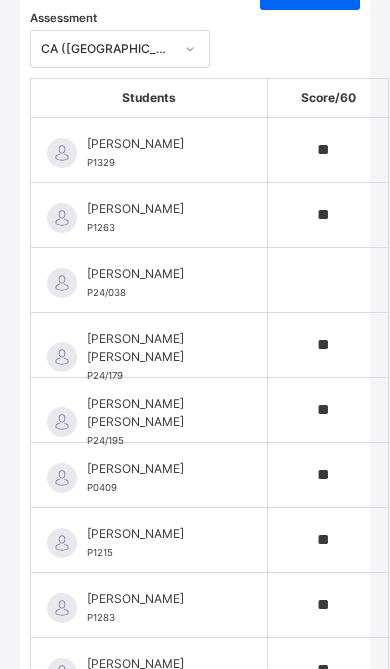 scroll, scrollTop: 408, scrollLeft: 0, axis: vertical 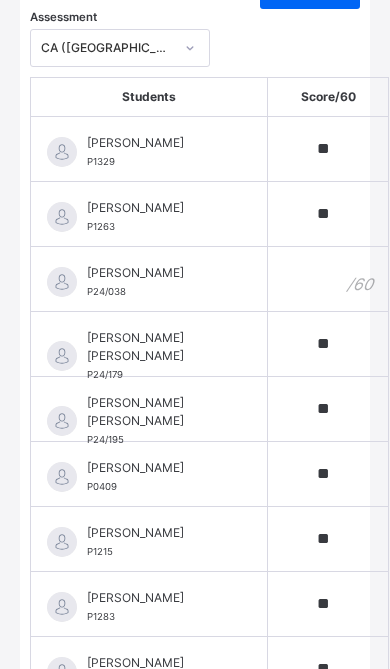 click at bounding box center (328, 279) 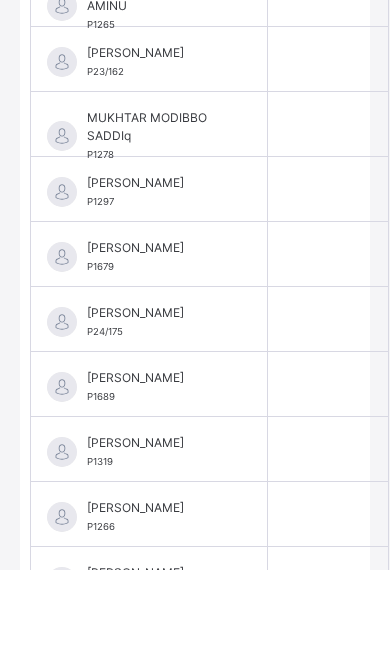 scroll, scrollTop: 1636, scrollLeft: 0, axis: vertical 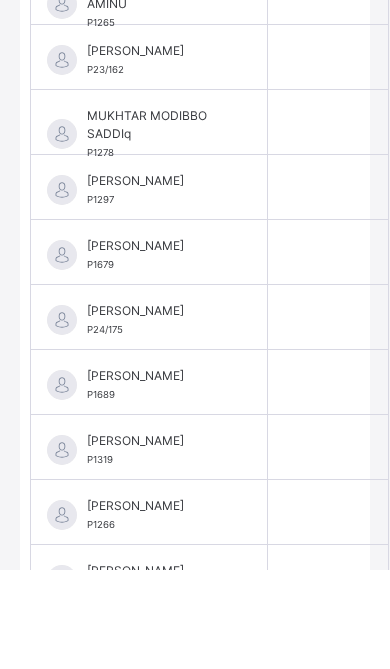 type on "**" 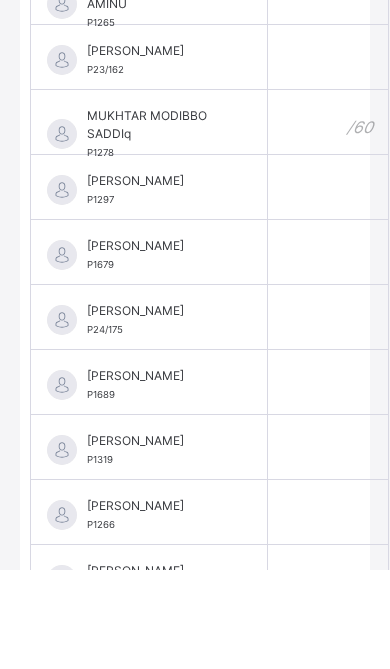 click at bounding box center [328, 221] 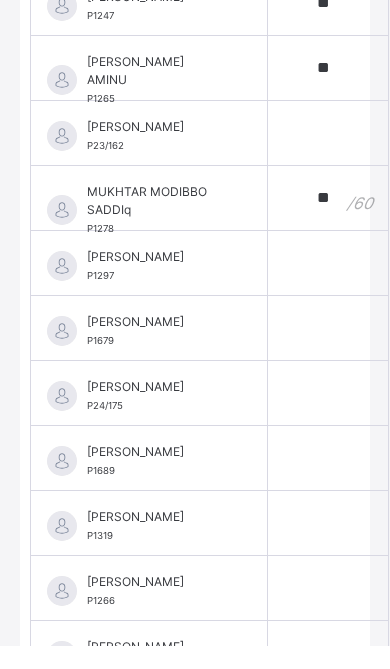 type on "**" 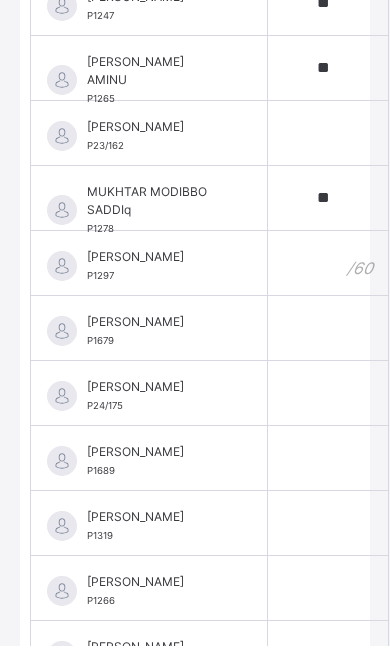 click at bounding box center (328, 286) 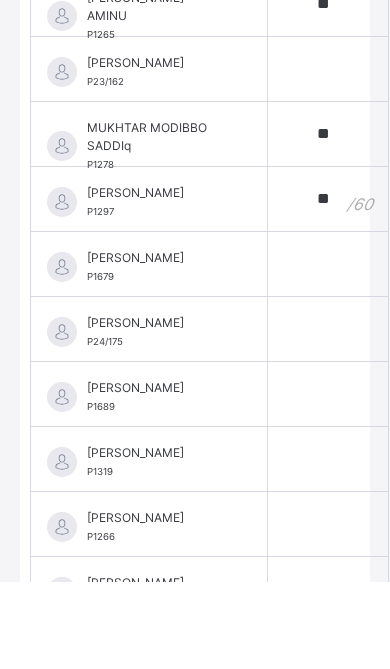 type on "**" 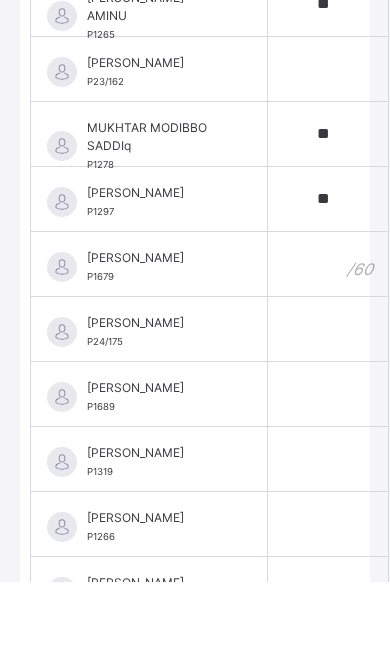 click at bounding box center [328, 351] 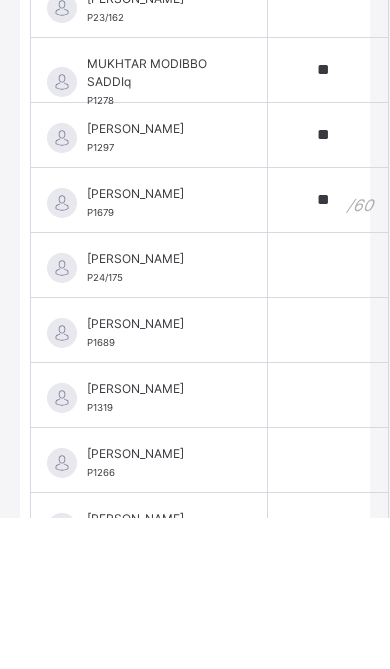type on "**" 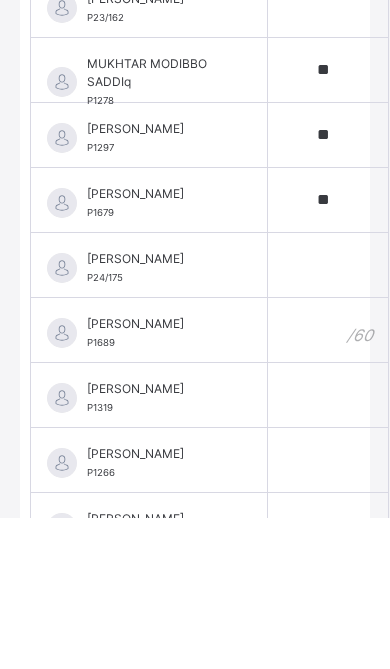 click at bounding box center [328, 481] 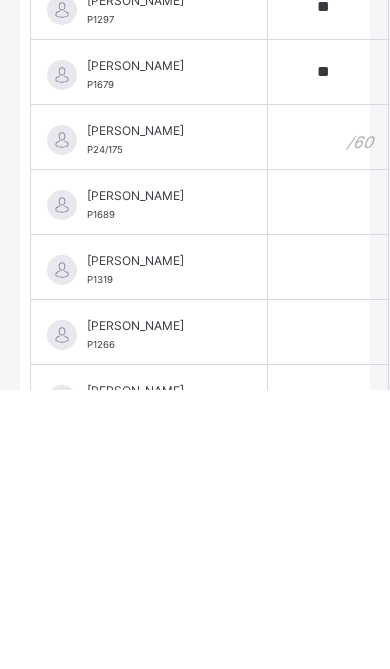 click at bounding box center [328, 416] 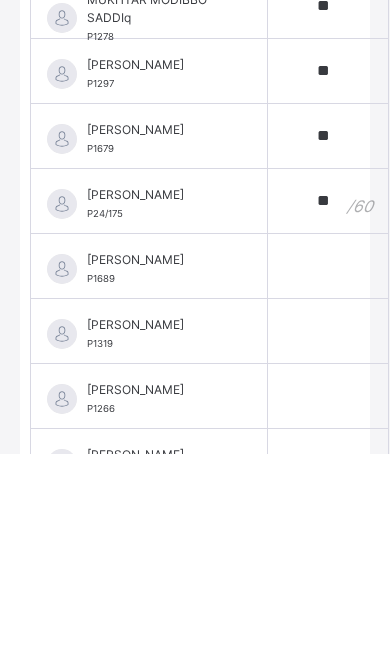 type on "**" 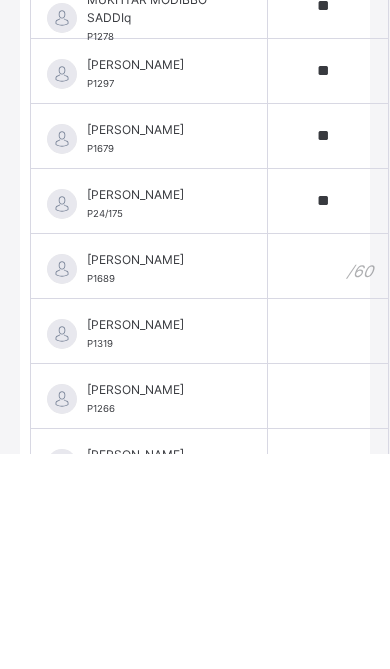click at bounding box center [328, 481] 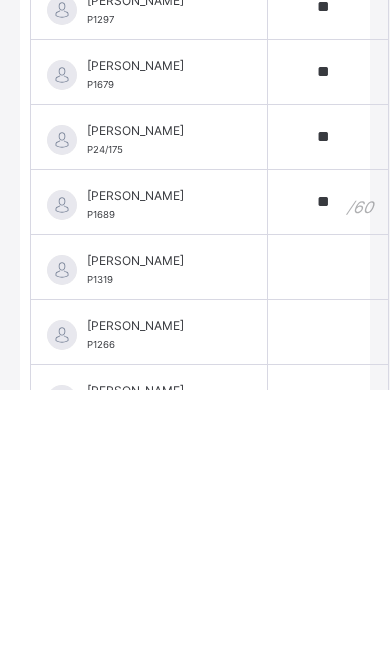 type on "**" 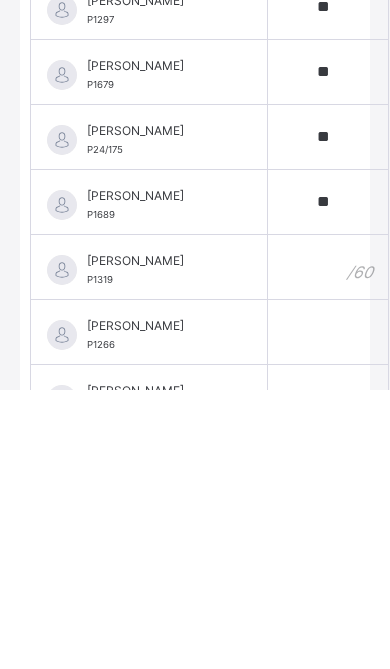 click at bounding box center (328, 546) 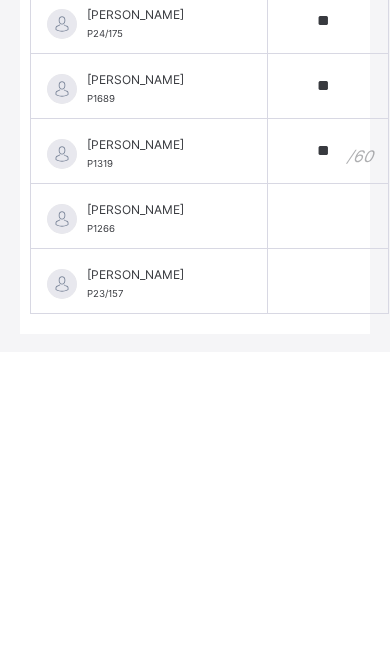 scroll, scrollTop: 1721, scrollLeft: 0, axis: vertical 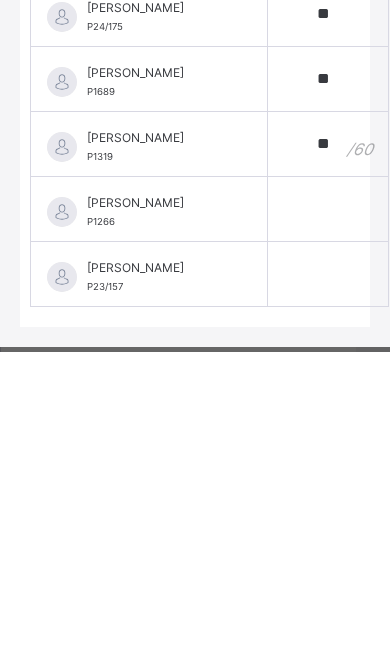 type on "**" 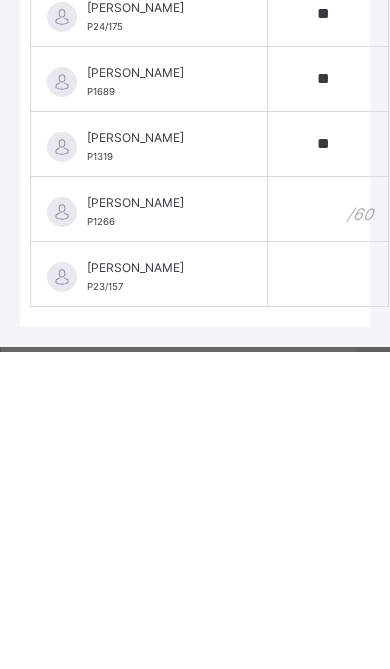 click at bounding box center [328, 526] 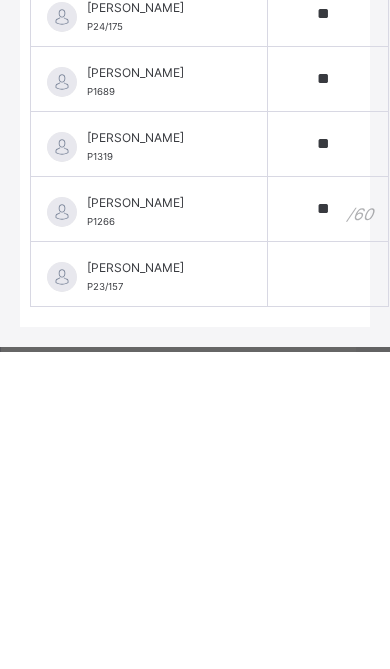 type on "**" 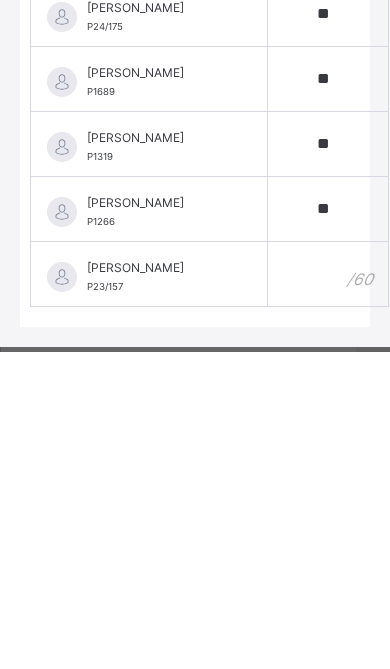 click at bounding box center [328, 591] 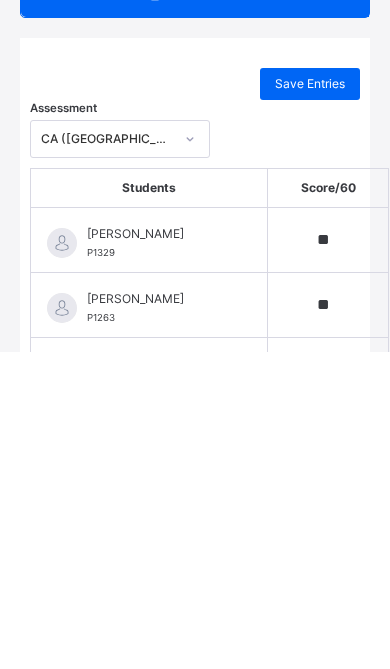 scroll, scrollTop: 0, scrollLeft: 0, axis: both 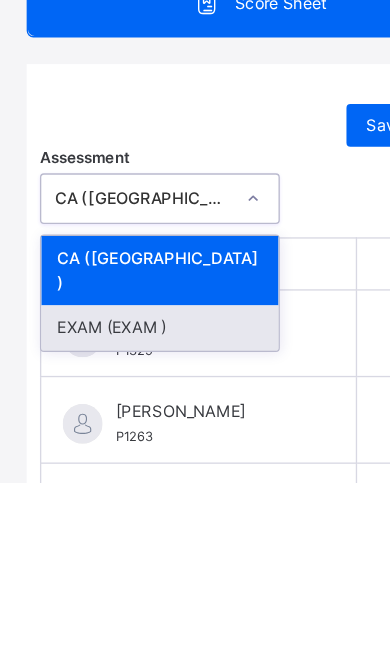 click on "EXAM (EXAM )" at bounding box center (120, 553) 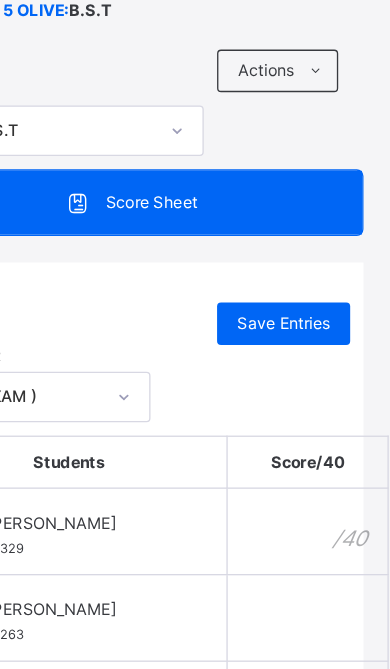click at bounding box center [328, 557] 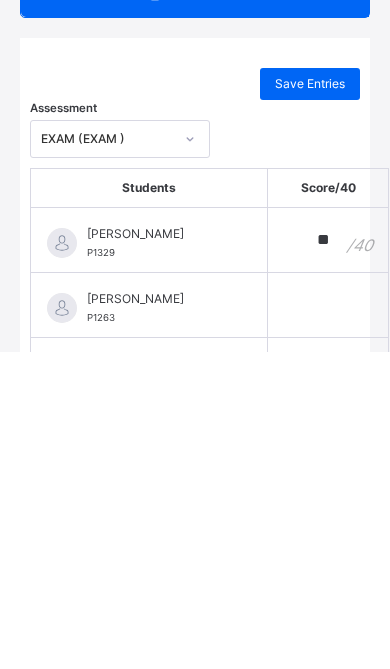 type on "**" 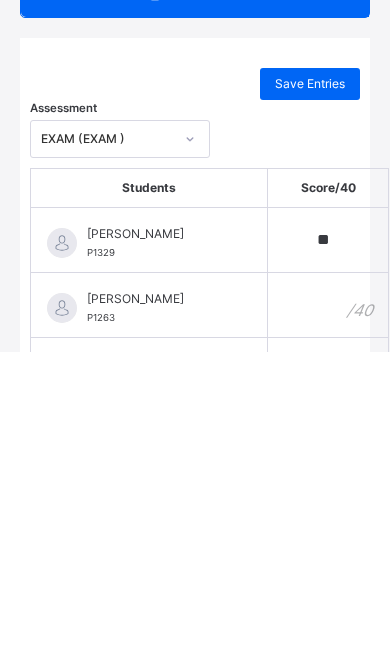 click at bounding box center (328, 622) 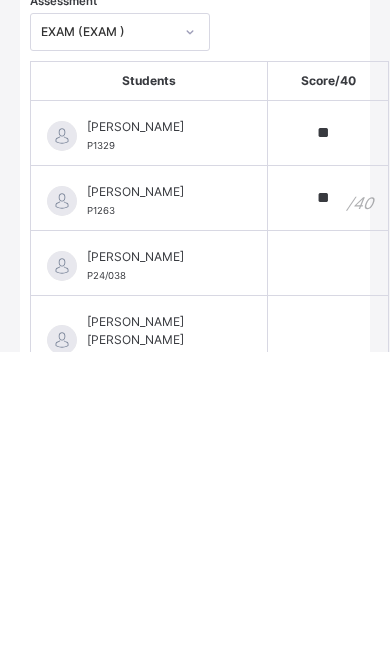 scroll, scrollTop: 108, scrollLeft: 0, axis: vertical 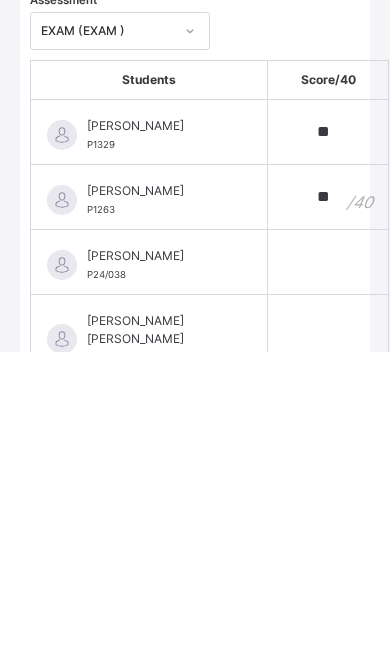 type on "**" 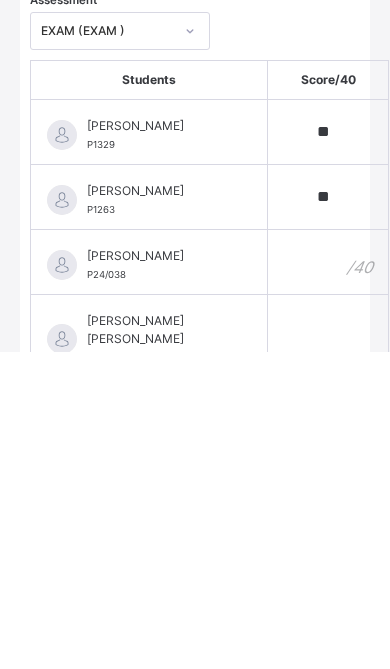 click at bounding box center (328, 579) 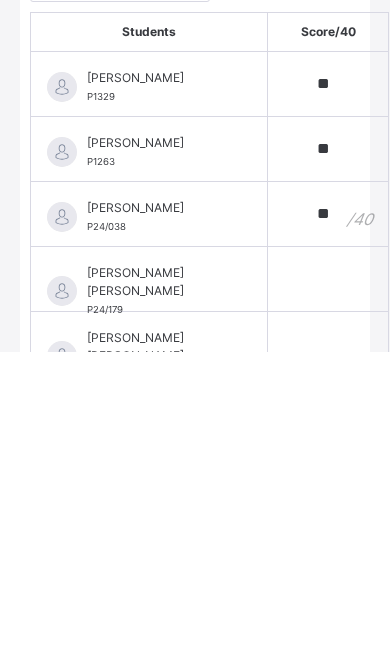 scroll, scrollTop: 188, scrollLeft: 0, axis: vertical 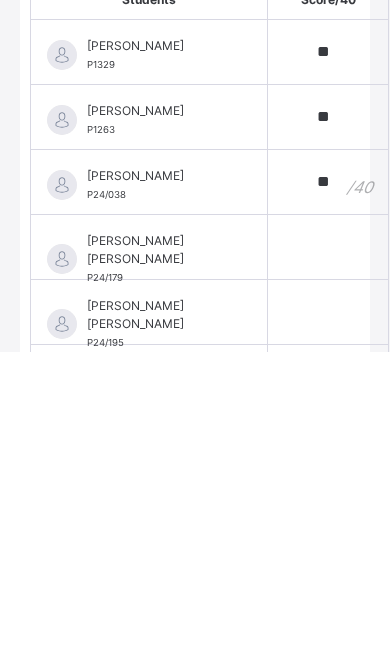 type on "**" 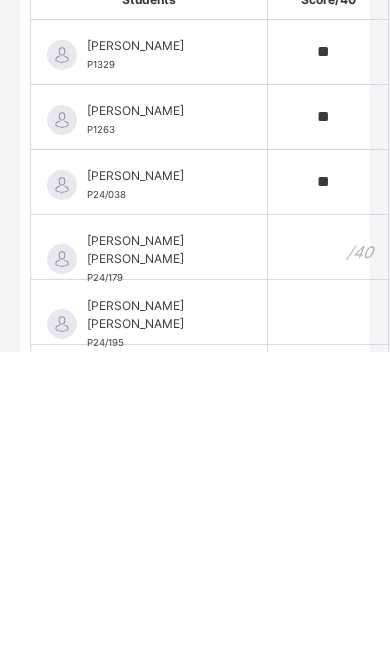 click at bounding box center [328, 564] 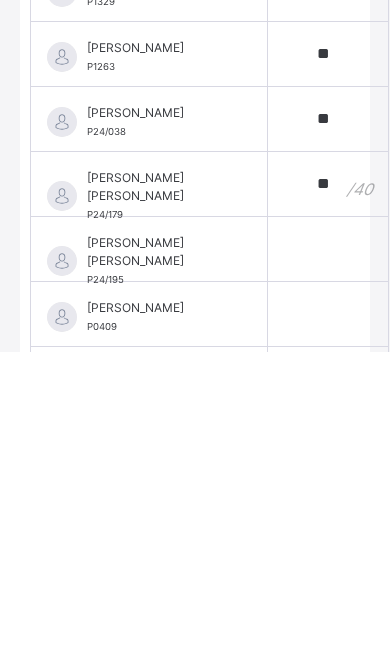 scroll, scrollTop: 283, scrollLeft: 0, axis: vertical 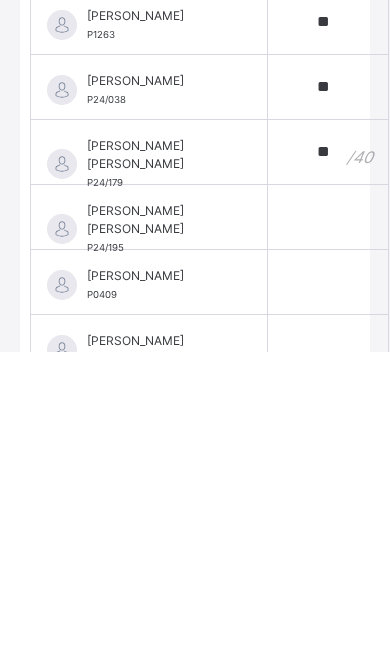 type on "**" 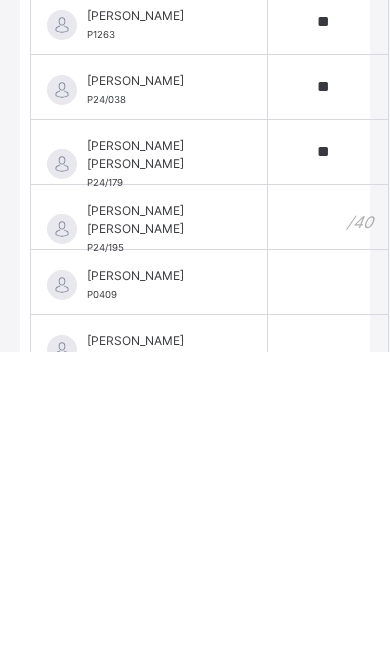 click at bounding box center [328, 534] 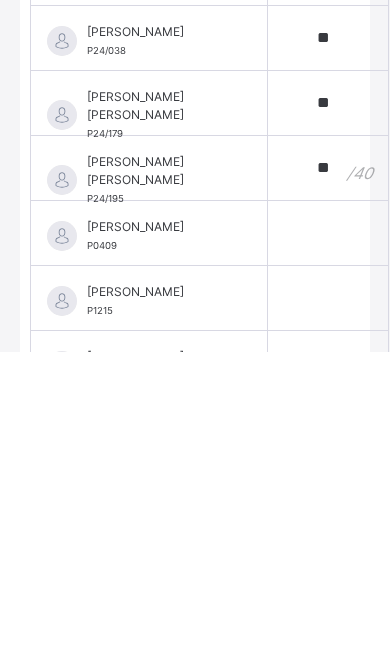 scroll, scrollTop: 341, scrollLeft: 0, axis: vertical 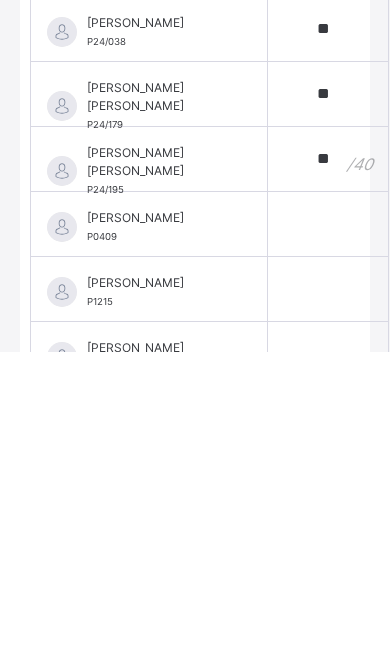 type on "**" 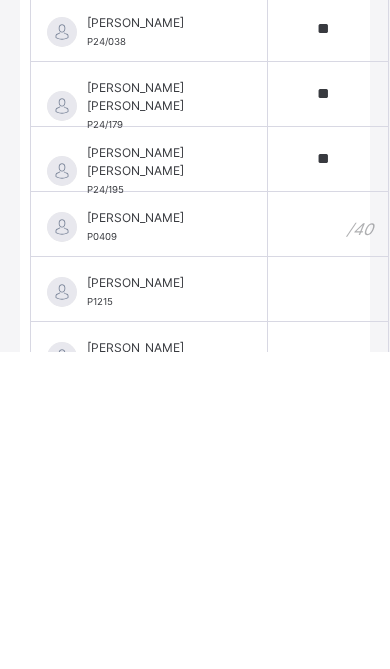 click at bounding box center (328, 541) 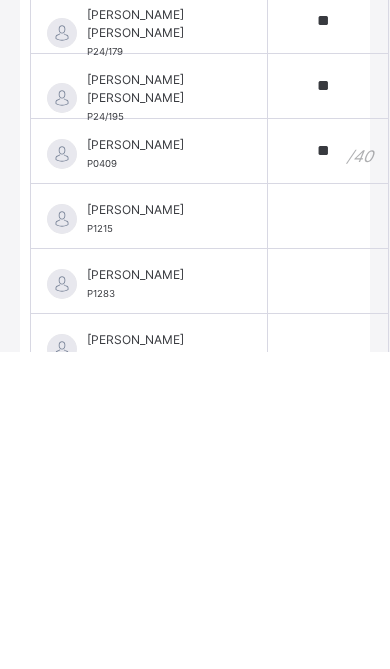 scroll, scrollTop: 420, scrollLeft: 0, axis: vertical 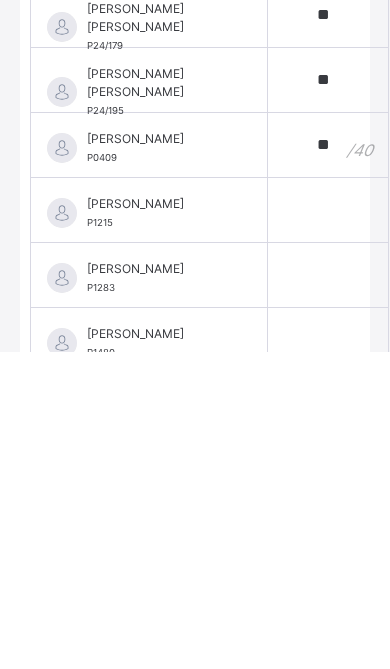 type on "**" 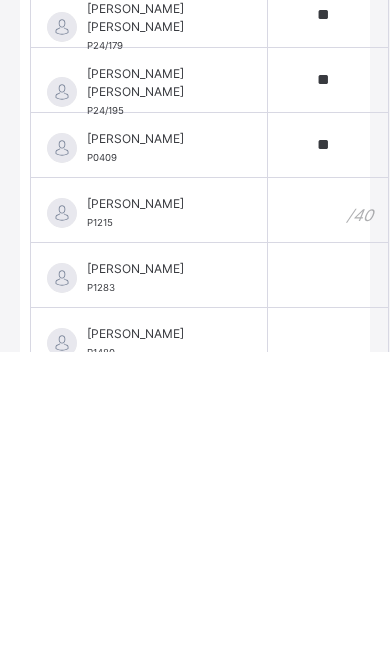 click at bounding box center [328, 527] 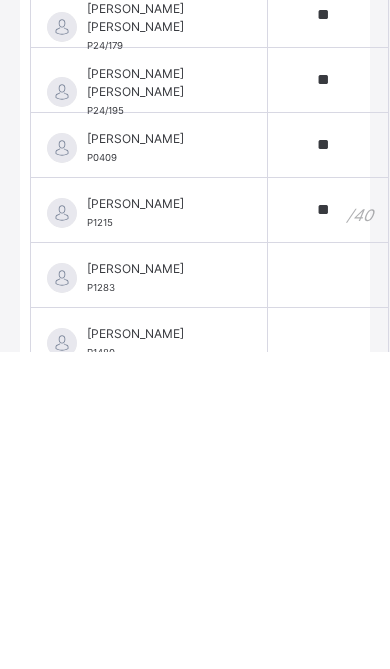 type on "**" 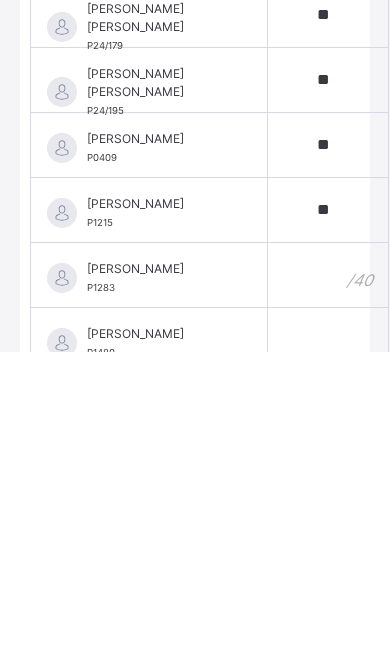 click at bounding box center (328, 592) 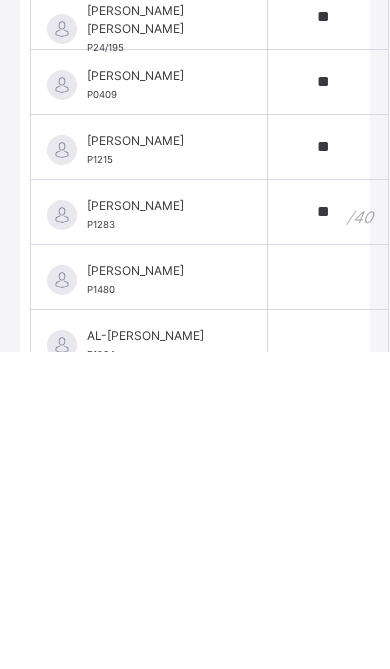 scroll, scrollTop: 491, scrollLeft: 0, axis: vertical 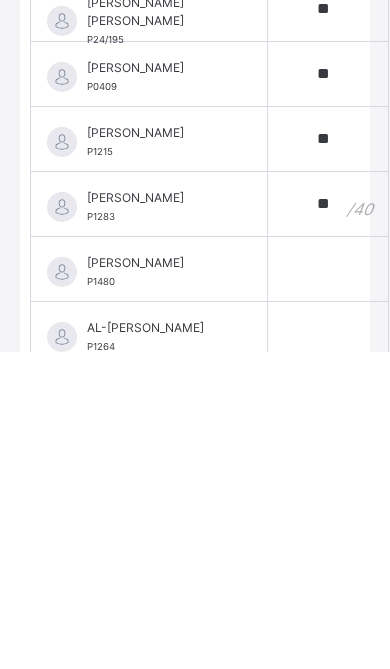 type on "**" 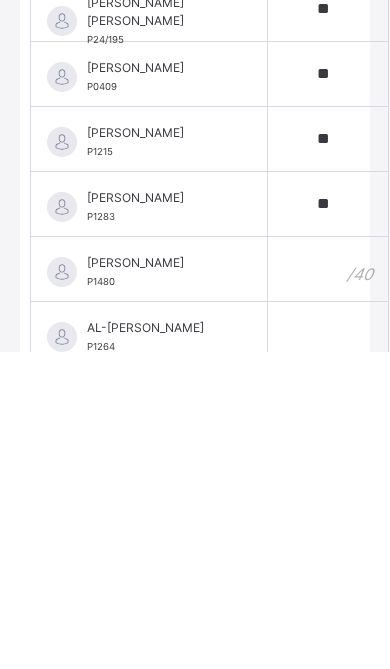 click at bounding box center [328, 586] 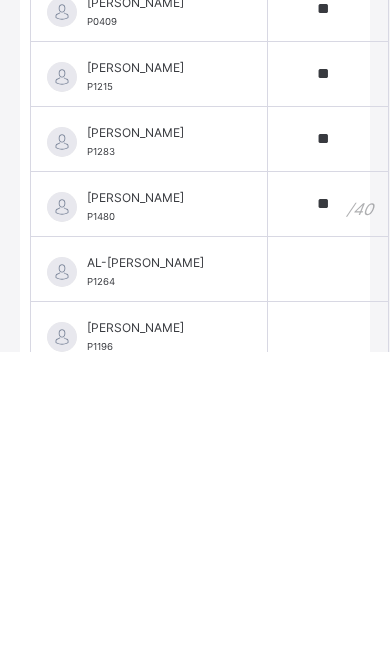 scroll, scrollTop: 563, scrollLeft: 0, axis: vertical 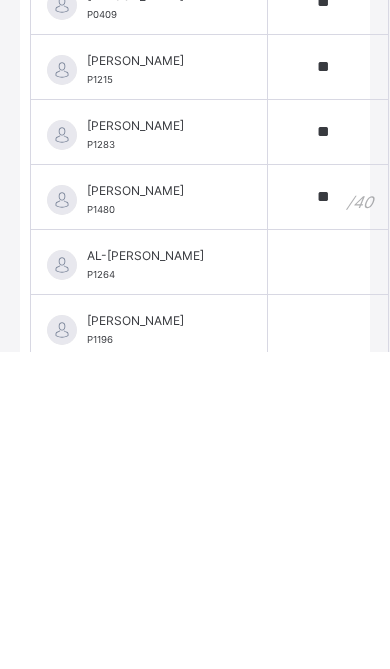 type on "**" 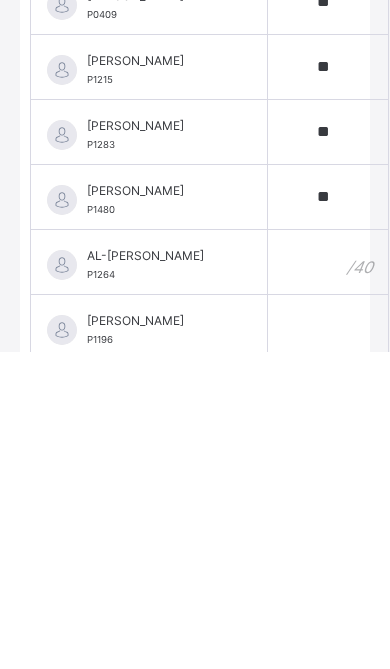 click at bounding box center [328, 579] 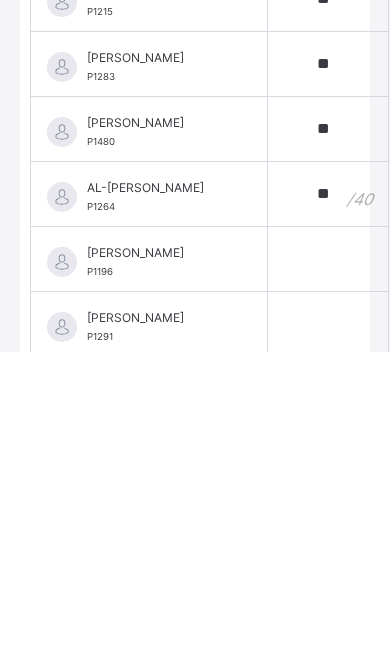 scroll, scrollTop: 637, scrollLeft: 0, axis: vertical 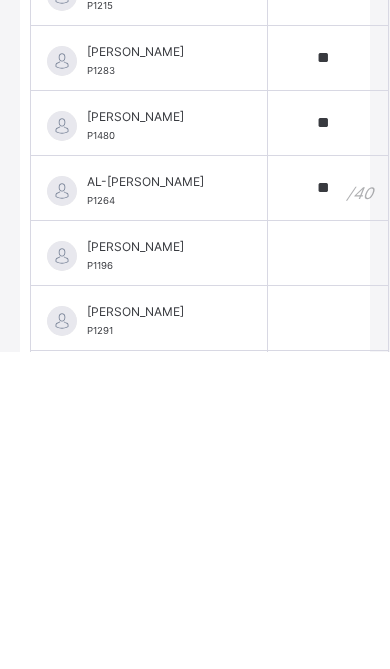 type on "**" 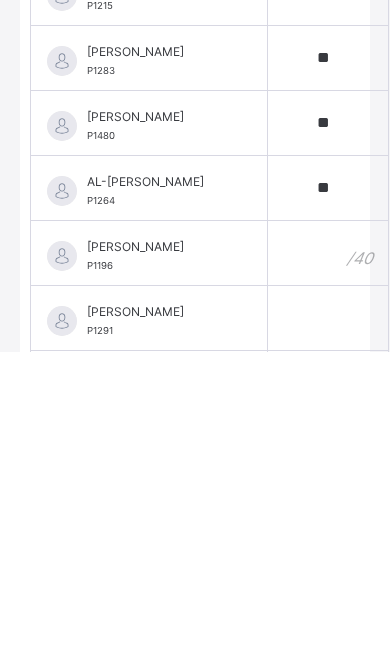 click at bounding box center (328, 570) 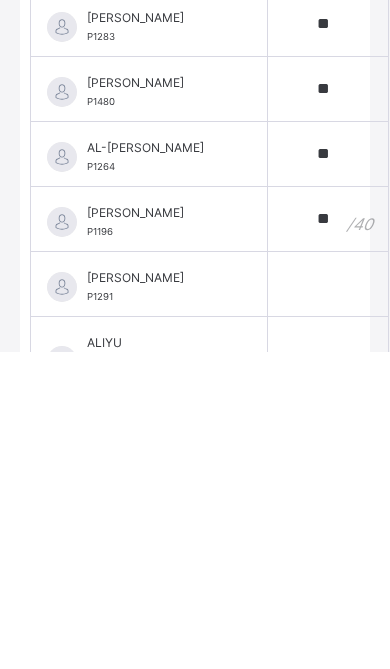 scroll, scrollTop: 704, scrollLeft: 0, axis: vertical 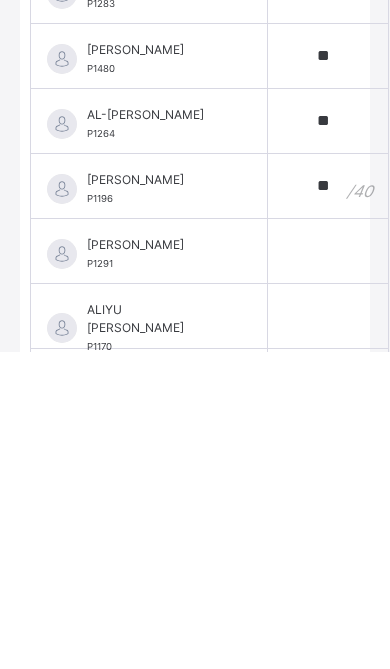 type on "**" 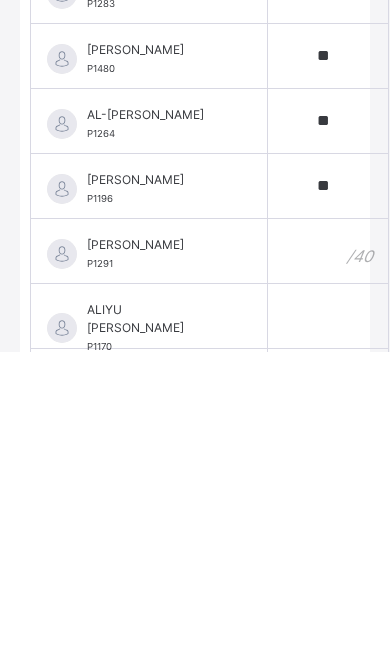 click at bounding box center (328, 568) 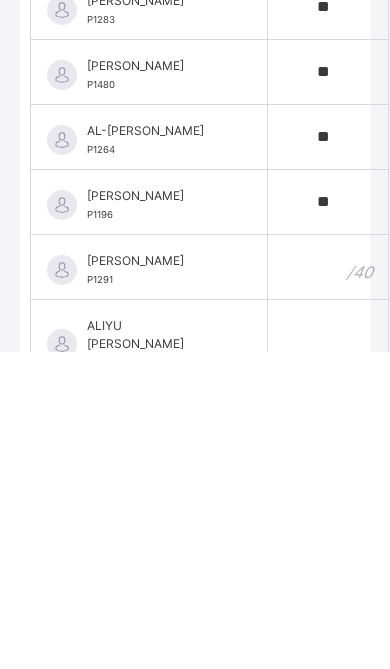scroll, scrollTop: 704, scrollLeft: 0, axis: vertical 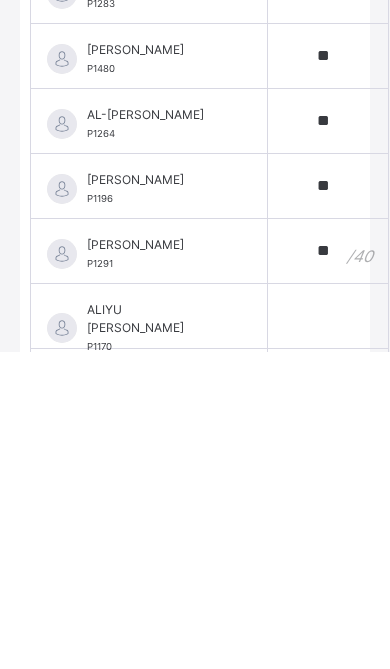 type on "**" 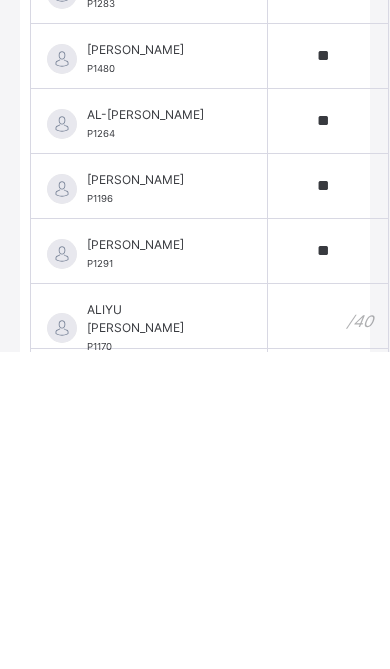 click at bounding box center (328, 633) 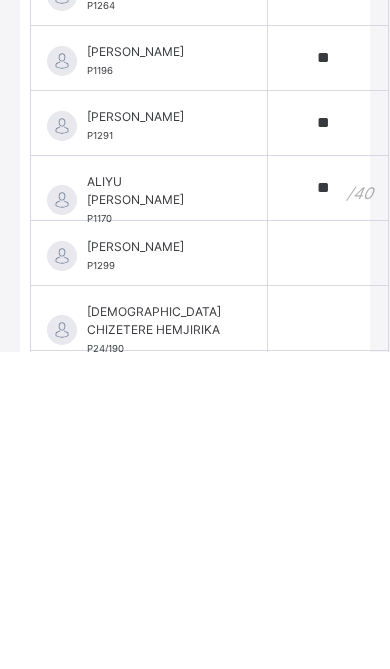 scroll, scrollTop: 844, scrollLeft: 0, axis: vertical 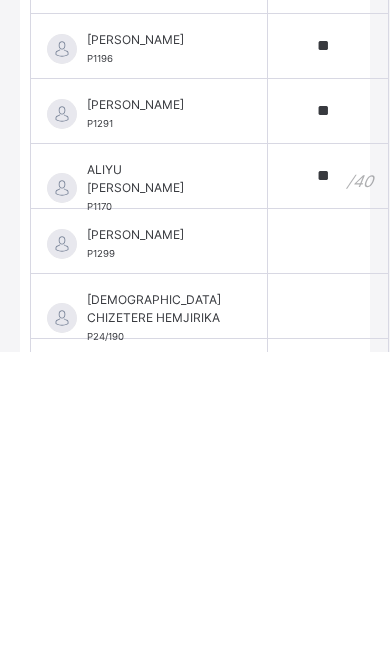 type on "**" 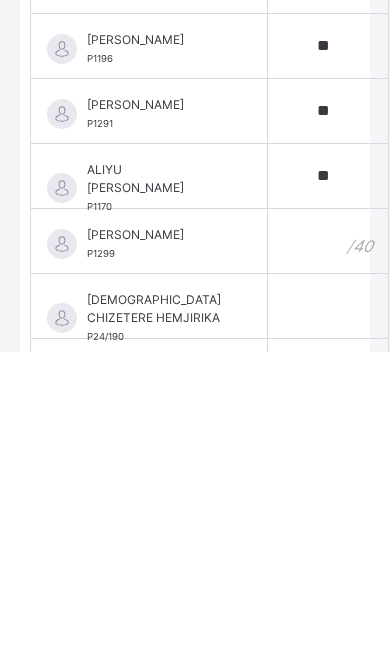 click at bounding box center (328, 558) 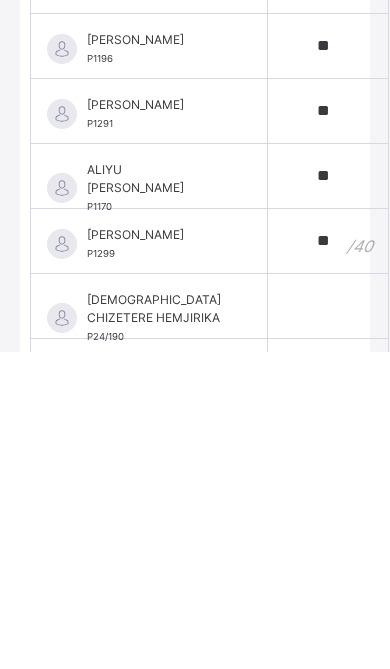 type on "**" 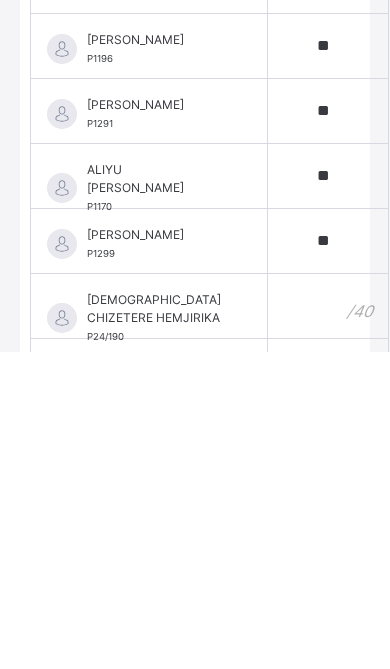 click at bounding box center (328, 623) 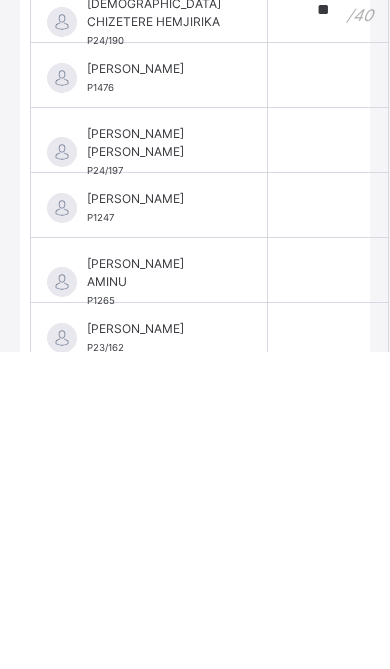 scroll, scrollTop: 1139, scrollLeft: 0, axis: vertical 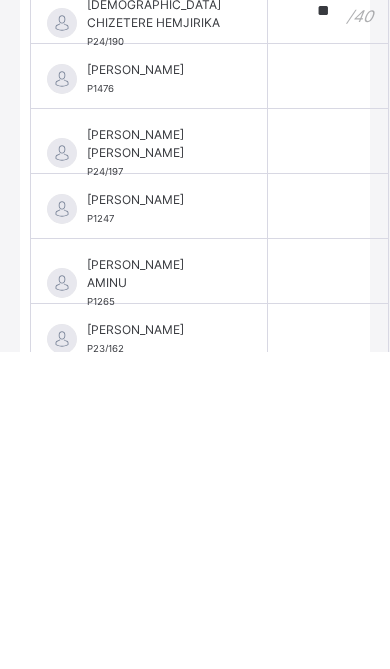 type on "**" 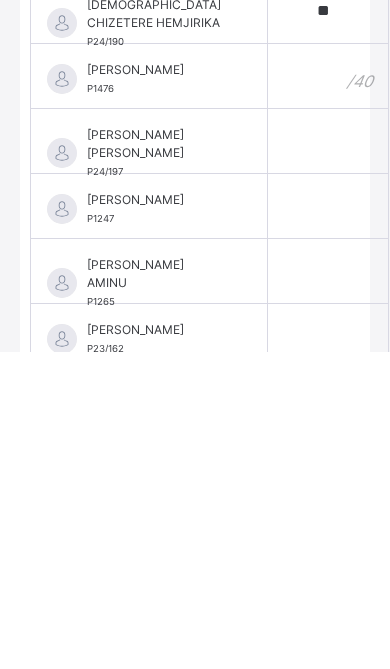 click at bounding box center (328, 393) 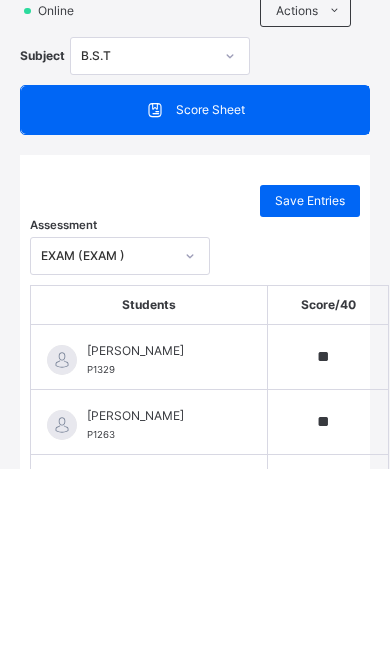 scroll, scrollTop: 0, scrollLeft: 0, axis: both 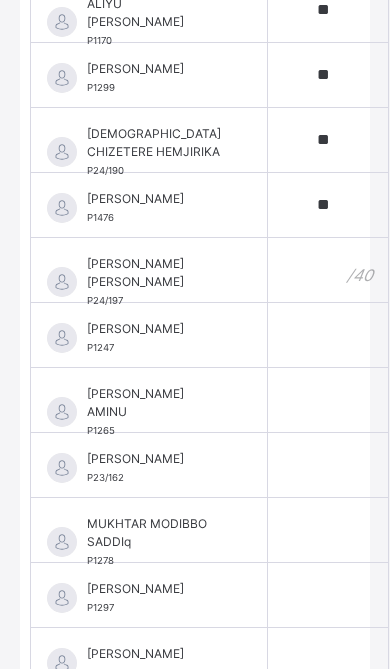 click at bounding box center (328, 270) 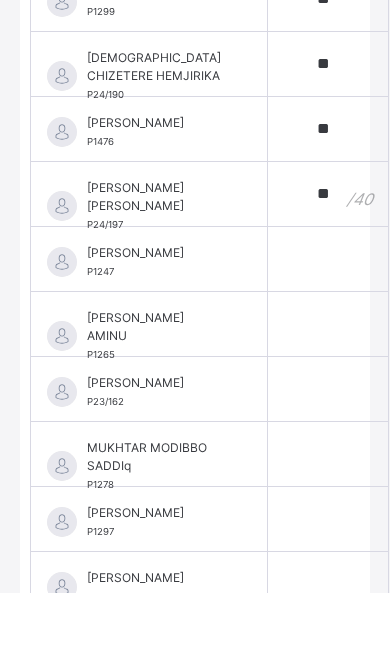 type on "**" 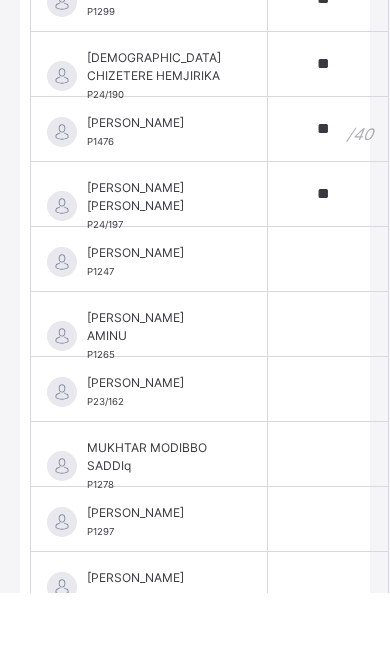 click on "**" at bounding box center (328, 205) 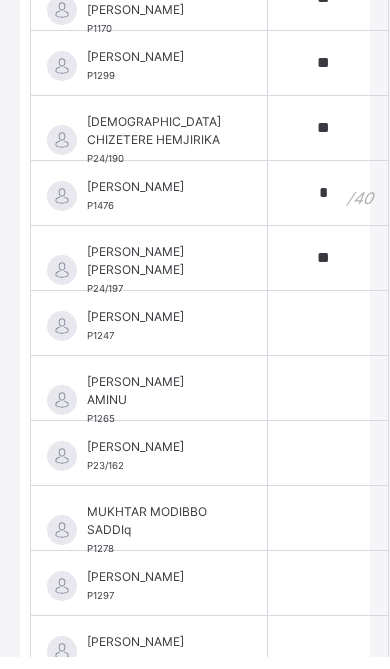 type on "*" 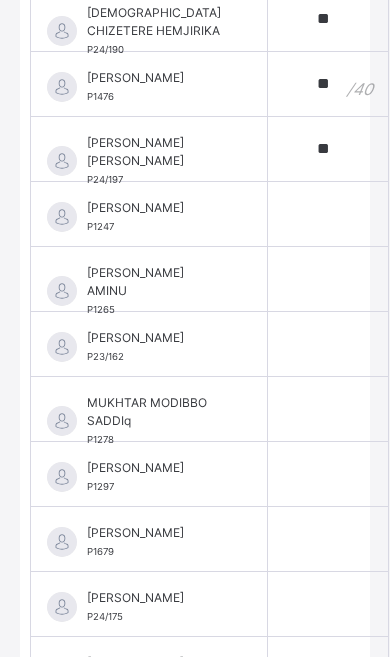 scroll, scrollTop: 1434, scrollLeft: 0, axis: vertical 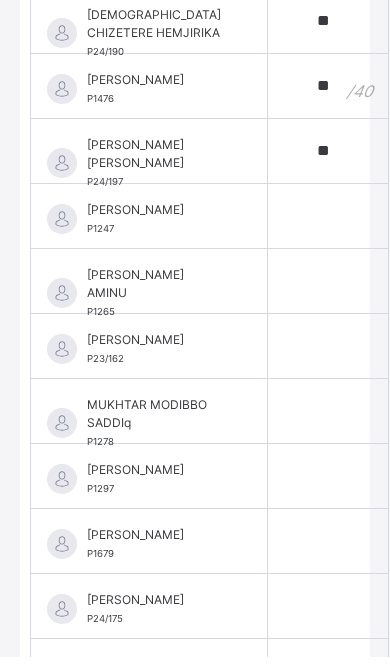 type on "**" 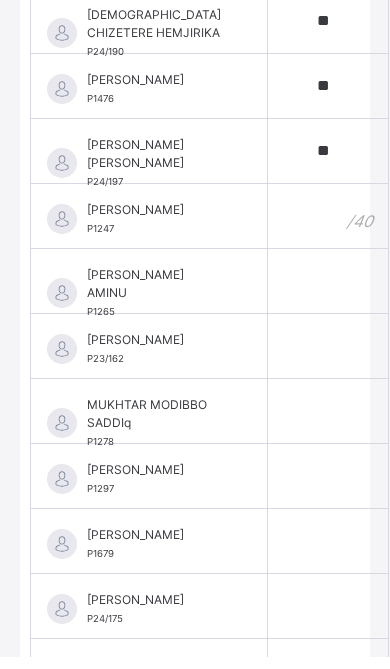 click at bounding box center [328, 228] 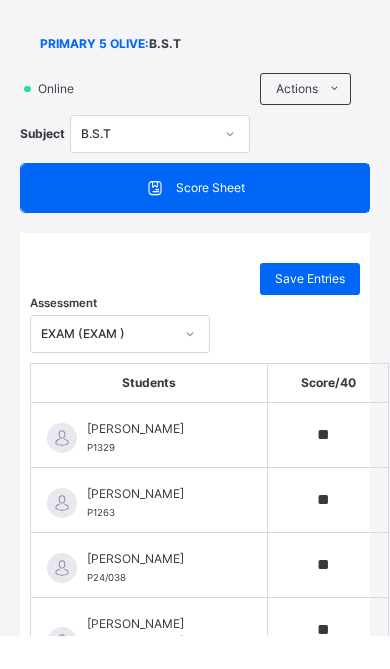 scroll, scrollTop: 92, scrollLeft: 0, axis: vertical 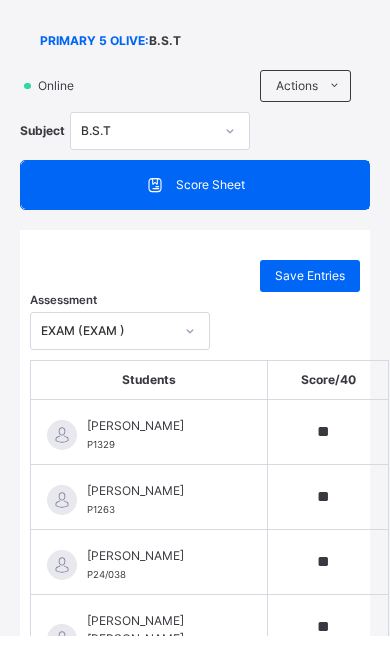 type on "**" 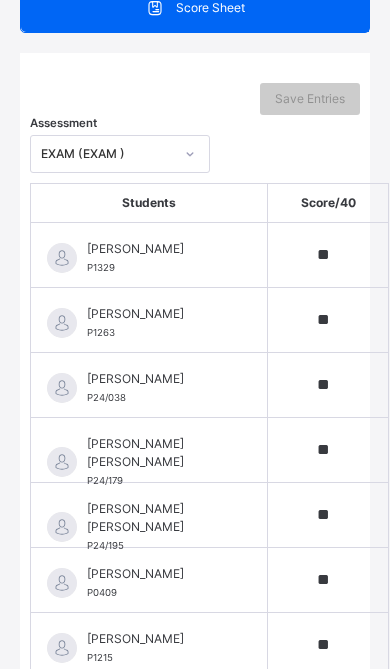 scroll, scrollTop: 304, scrollLeft: 0, axis: vertical 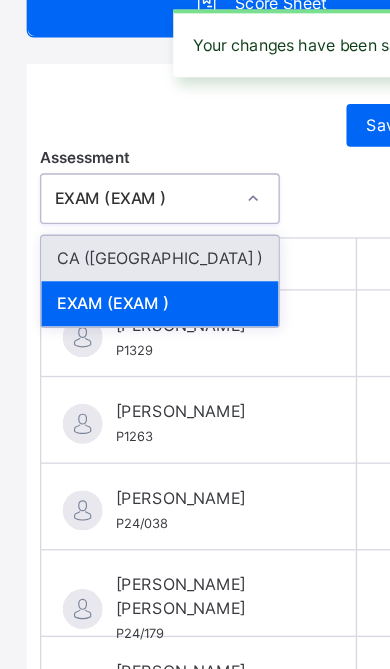 click on "CA  ([GEOGRAPHIC_DATA] )" at bounding box center (120, 197) 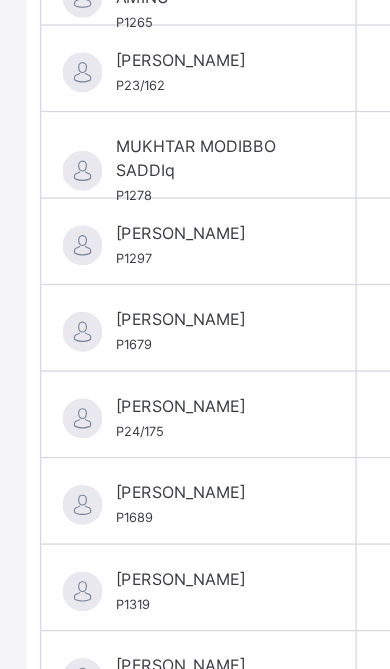 scroll, scrollTop: 1736, scrollLeft: 0, axis: vertical 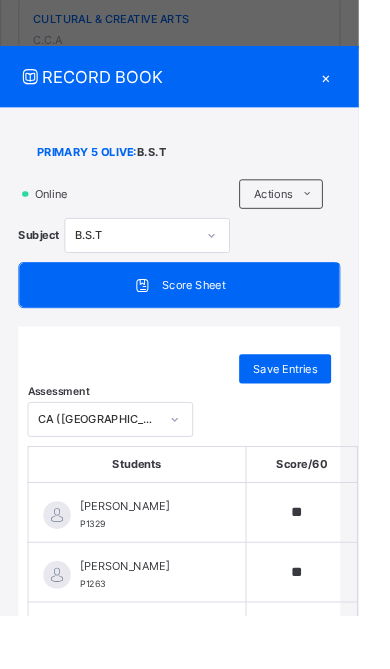 click on "Save Entries" at bounding box center (310, 401) 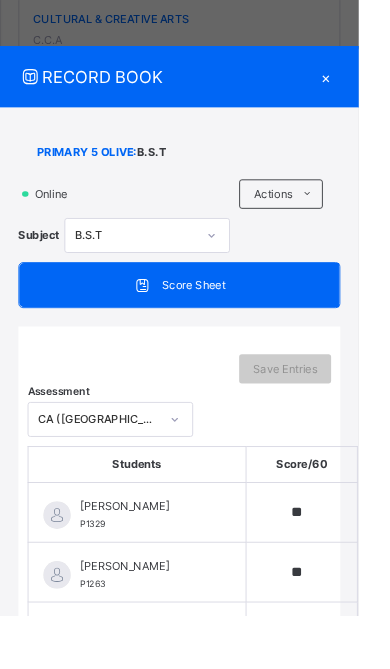 scroll, scrollTop: 2013, scrollLeft: 0, axis: vertical 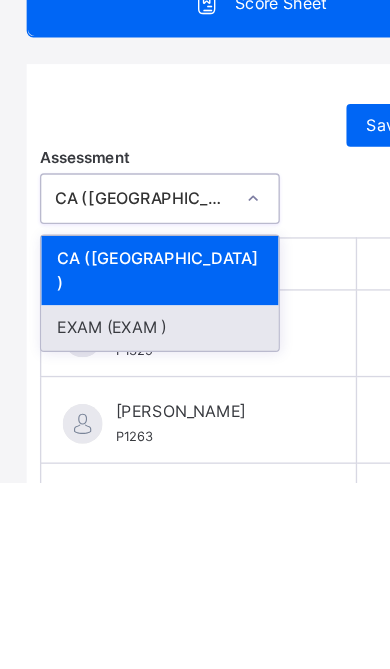 click on "EXAM (EXAM )" at bounding box center [120, 553] 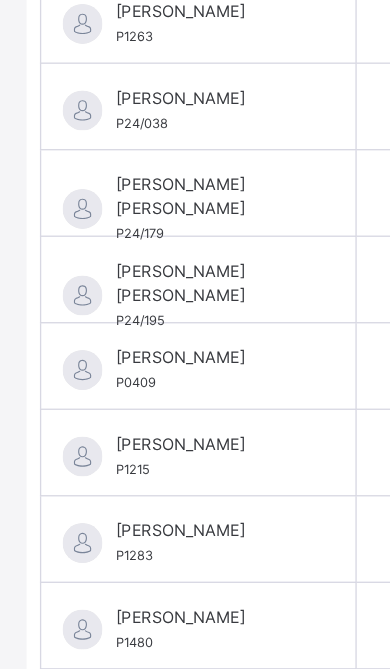 scroll, scrollTop: 445, scrollLeft: 0, axis: vertical 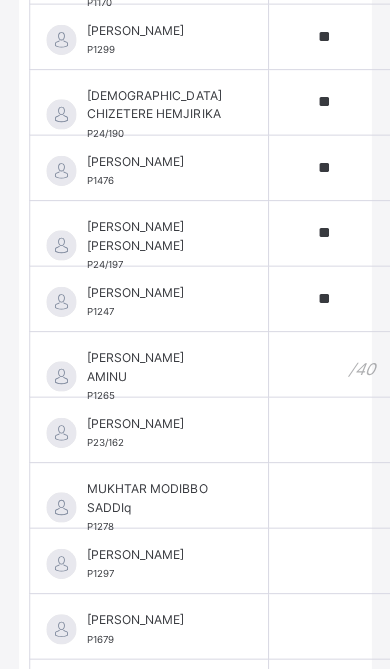 click at bounding box center (328, 368) 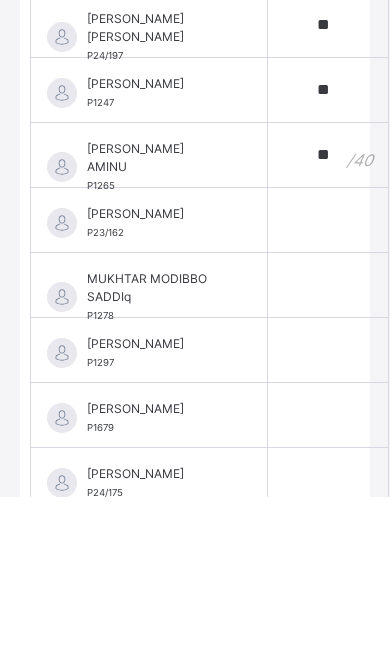 scroll, scrollTop: 1415, scrollLeft: 0, axis: vertical 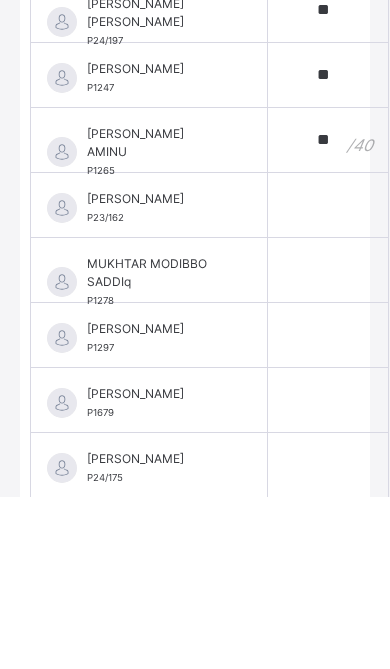 type on "**" 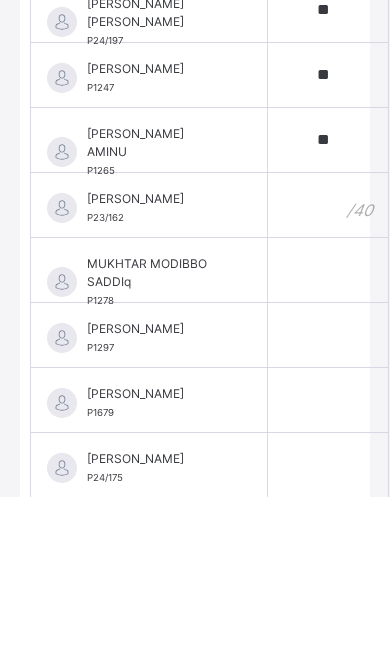 click at bounding box center (328, 377) 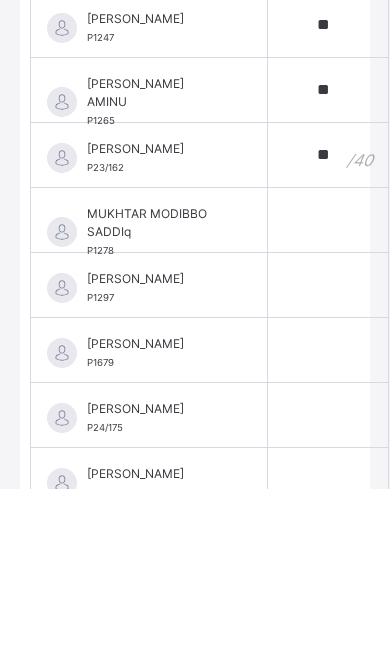 scroll, scrollTop: 1460, scrollLeft: 0, axis: vertical 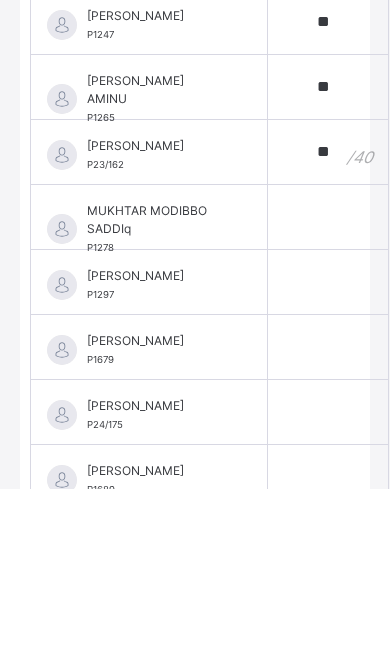 type on "**" 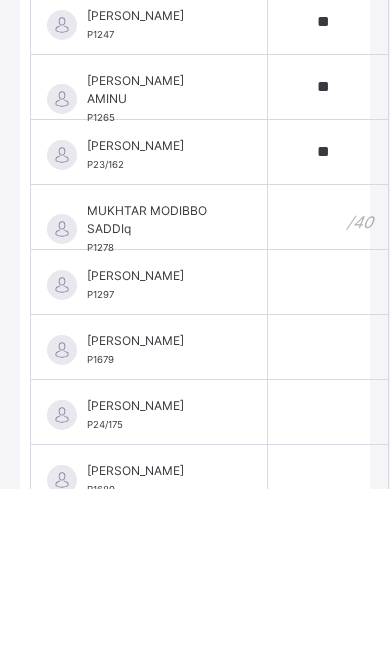 click at bounding box center (328, 397) 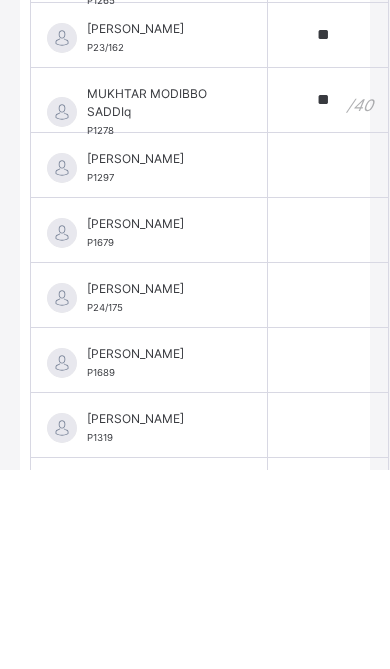 scroll, scrollTop: 1572, scrollLeft: 0, axis: vertical 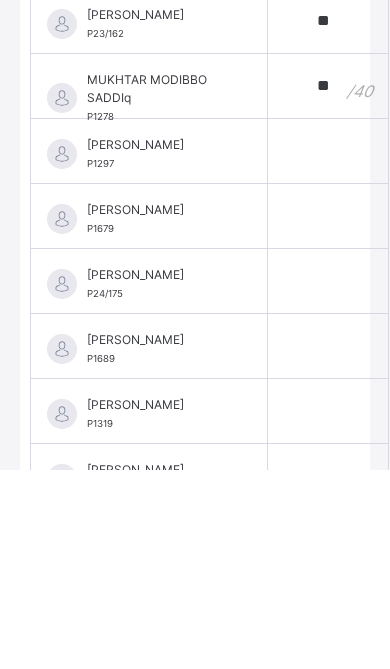 type on "**" 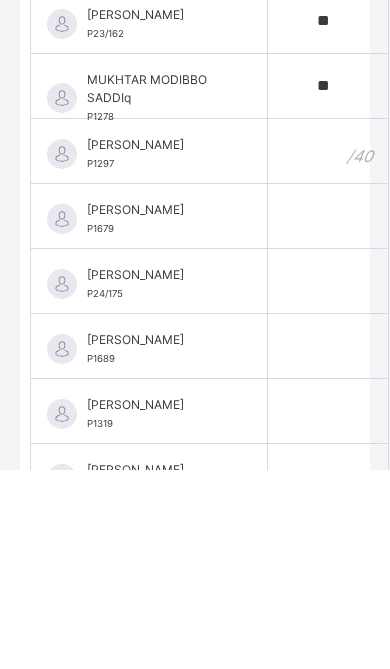 click at bounding box center [328, 350] 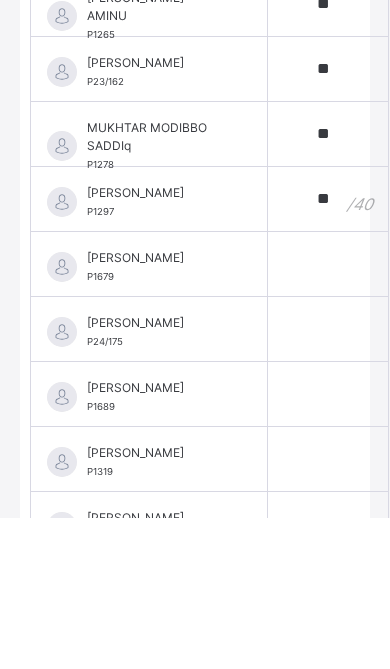 type on "**" 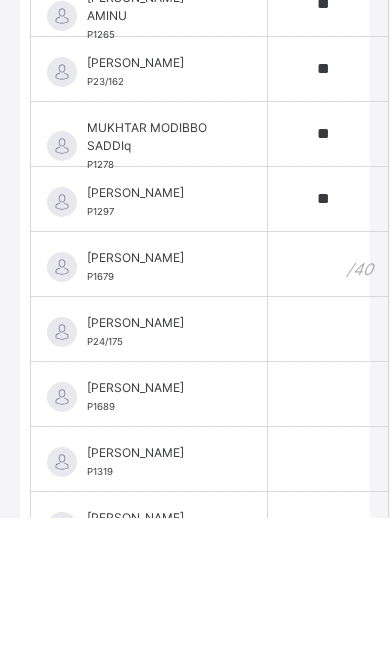 click at bounding box center (328, 415) 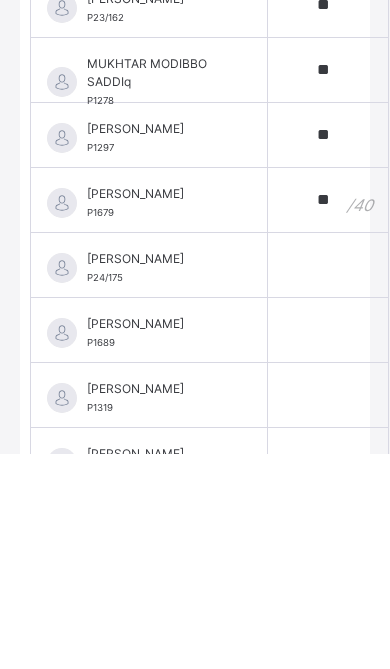 type on "**" 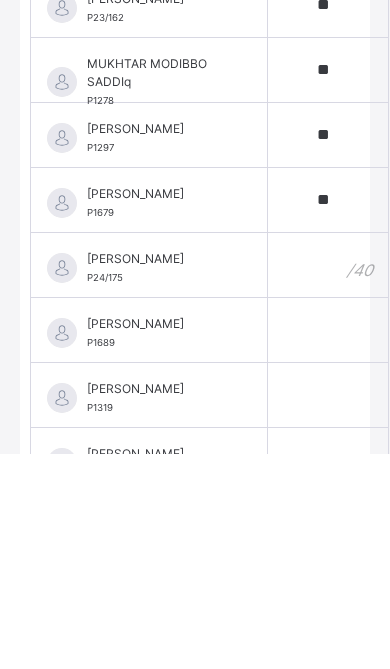 click at bounding box center [328, 480] 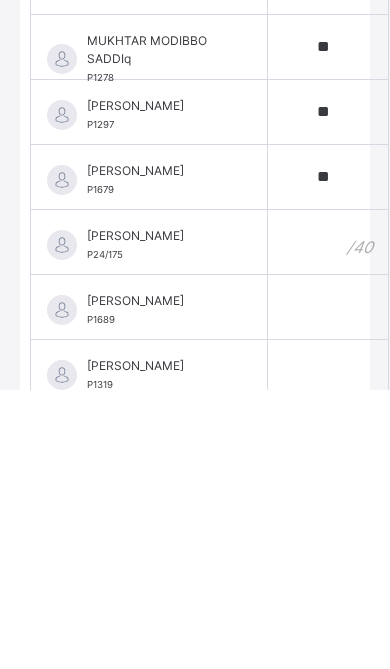 scroll, scrollTop: 1548, scrollLeft: 0, axis: vertical 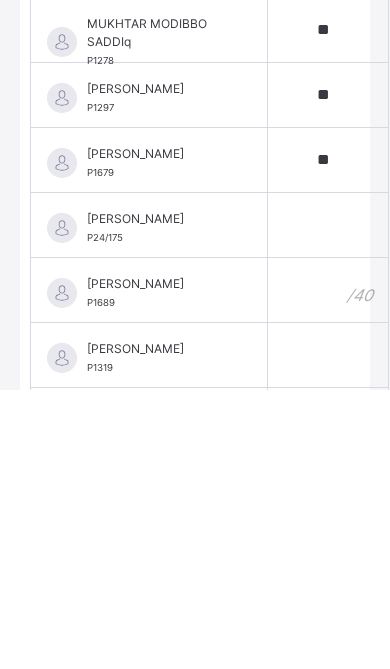 click at bounding box center [328, 569] 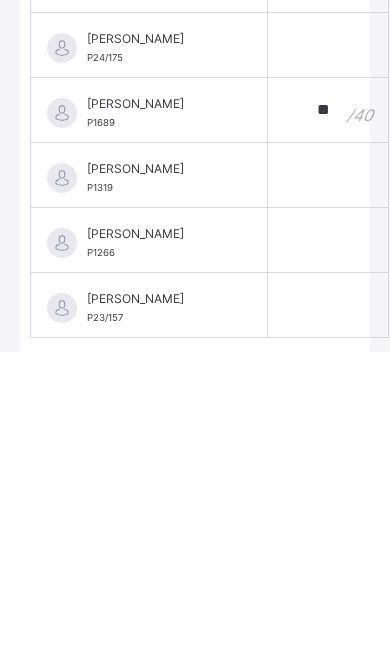 scroll, scrollTop: 1691, scrollLeft: 0, axis: vertical 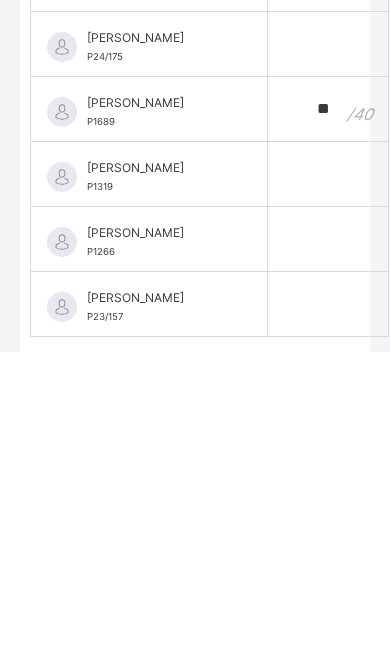 type on "**" 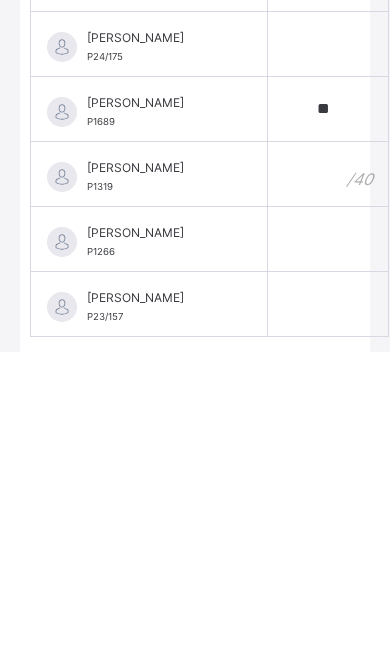 click at bounding box center (328, 491) 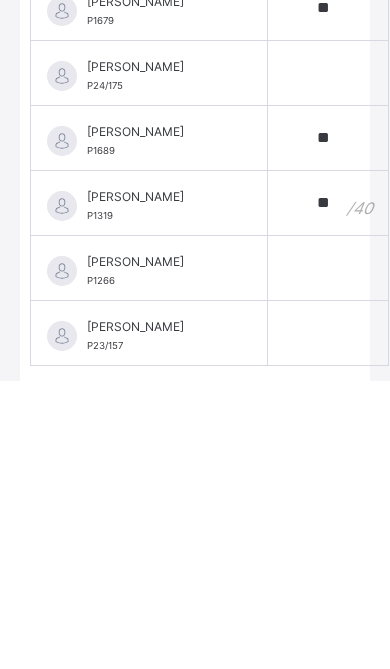 type on "**" 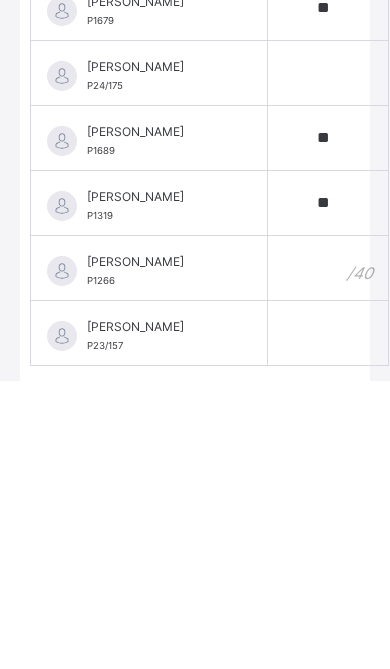 click at bounding box center (328, 556) 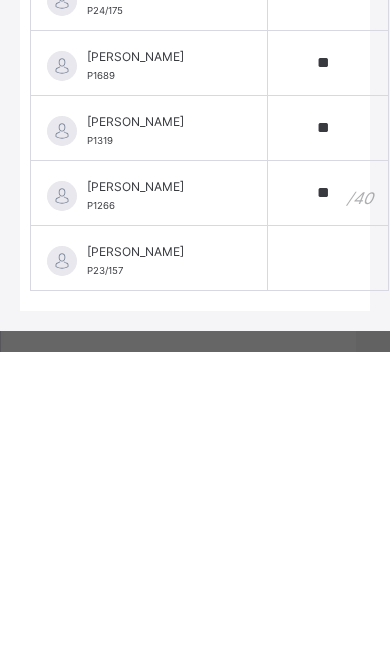 scroll, scrollTop: 1736, scrollLeft: 0, axis: vertical 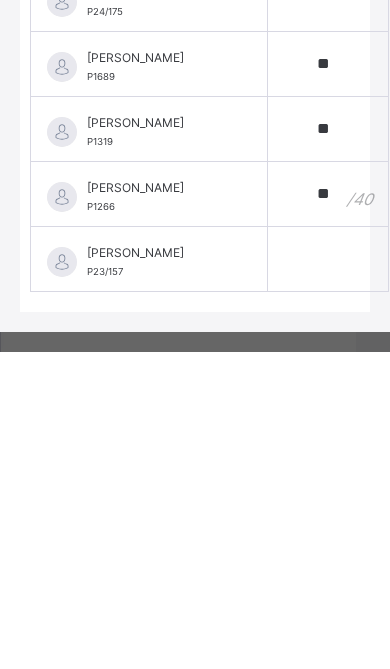 type on "**" 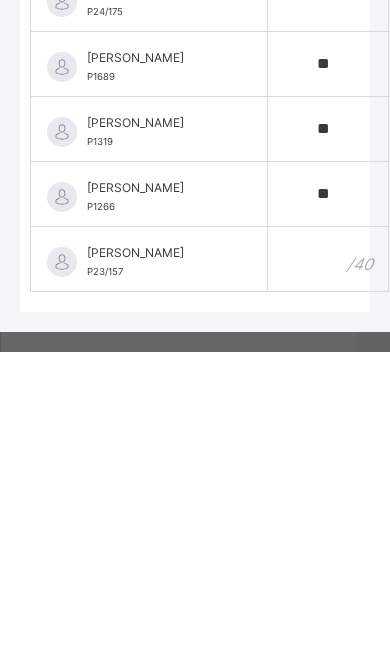click at bounding box center (328, 576) 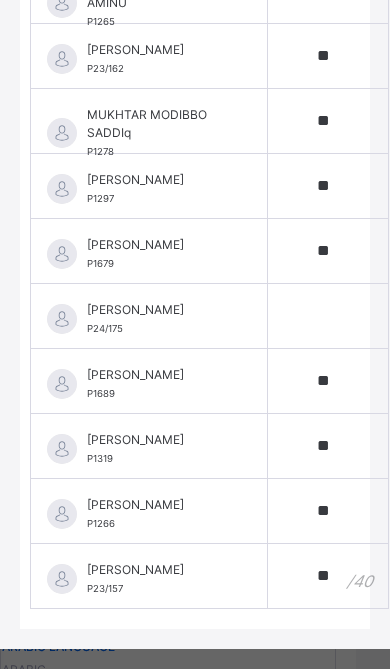 scroll, scrollTop: 0, scrollLeft: 34, axis: horizontal 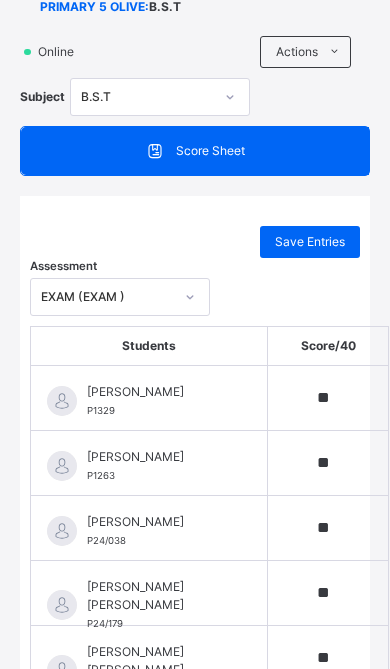type on "**" 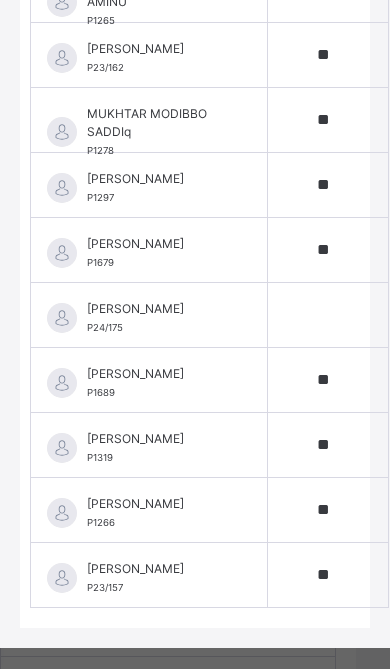 scroll, scrollTop: 1736, scrollLeft: 0, axis: vertical 